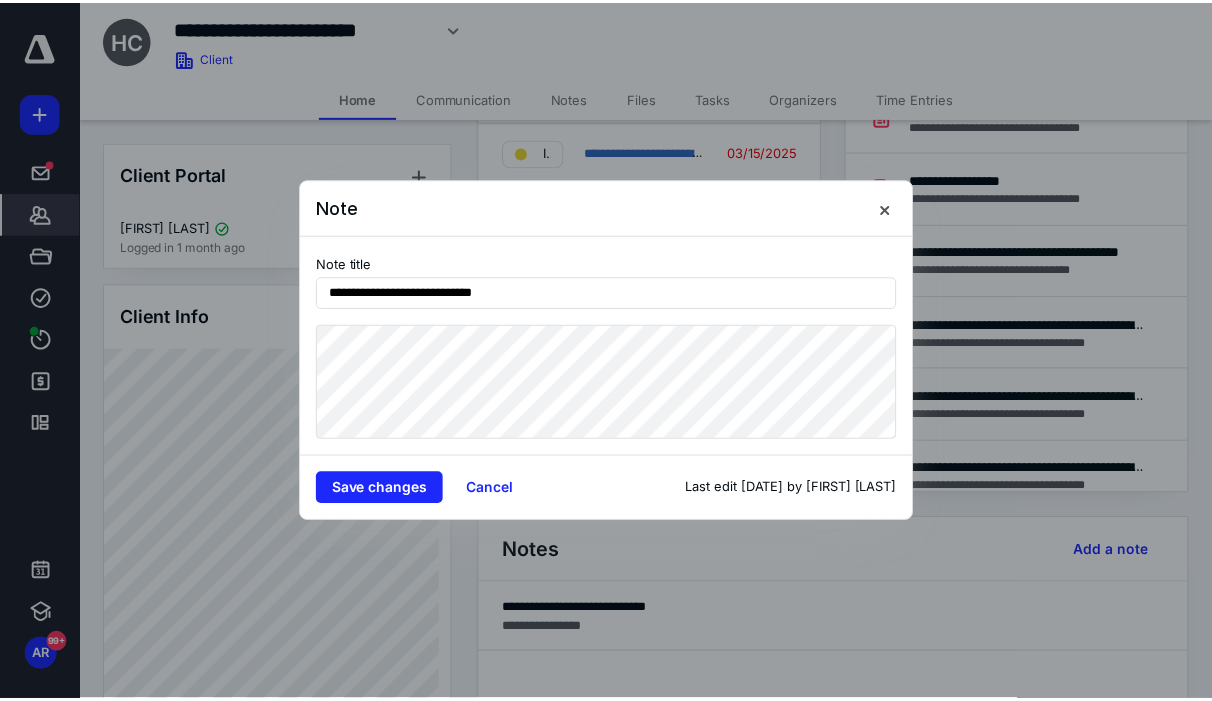 scroll, scrollTop: 0, scrollLeft: 0, axis: both 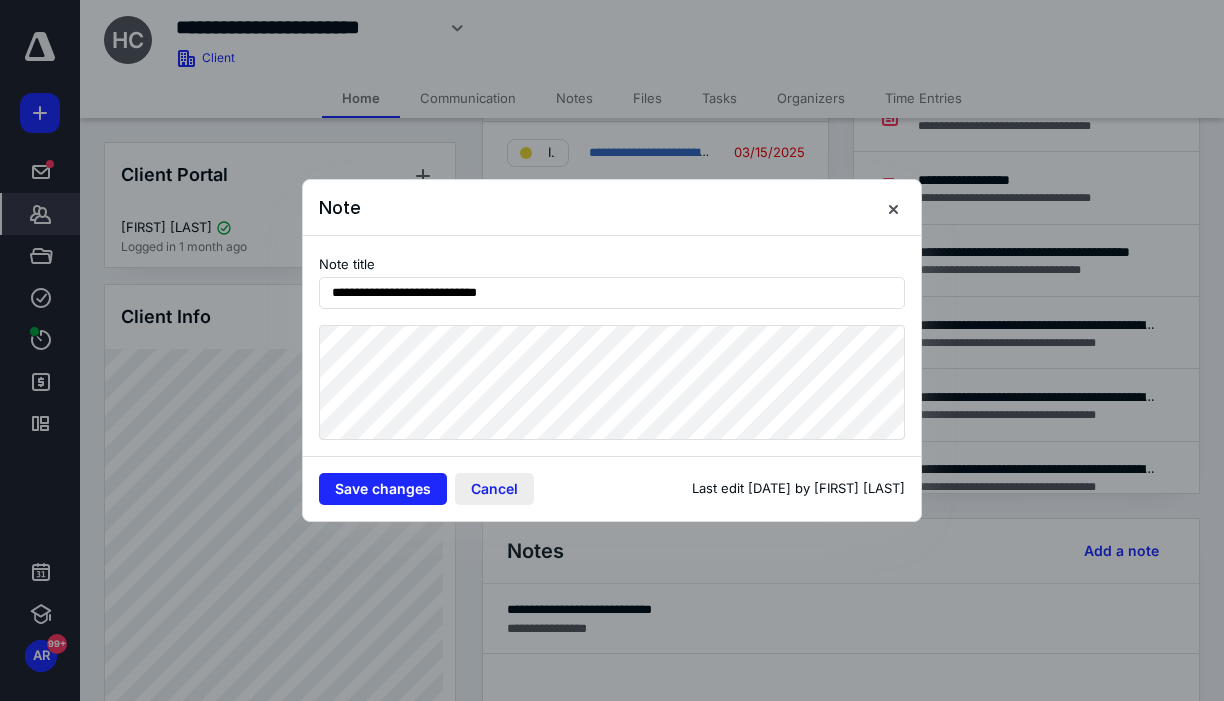 click on "Cancel" at bounding box center (494, 489) 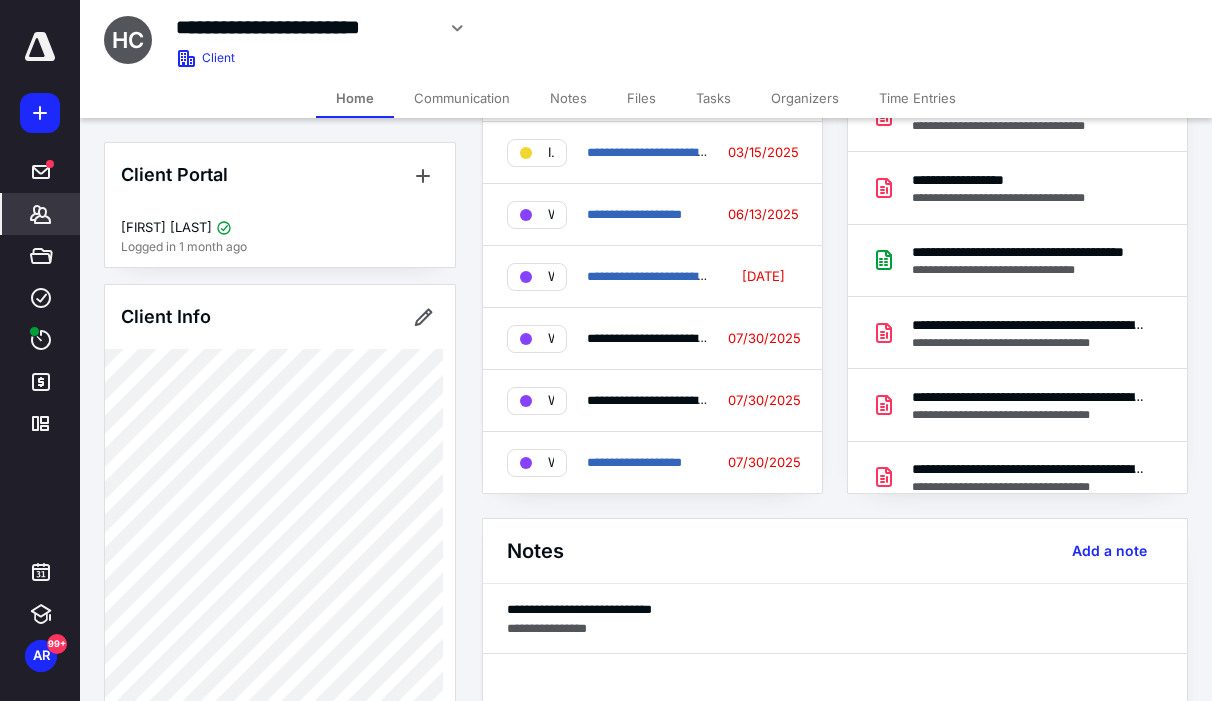 click on "Tasks" at bounding box center (713, 98) 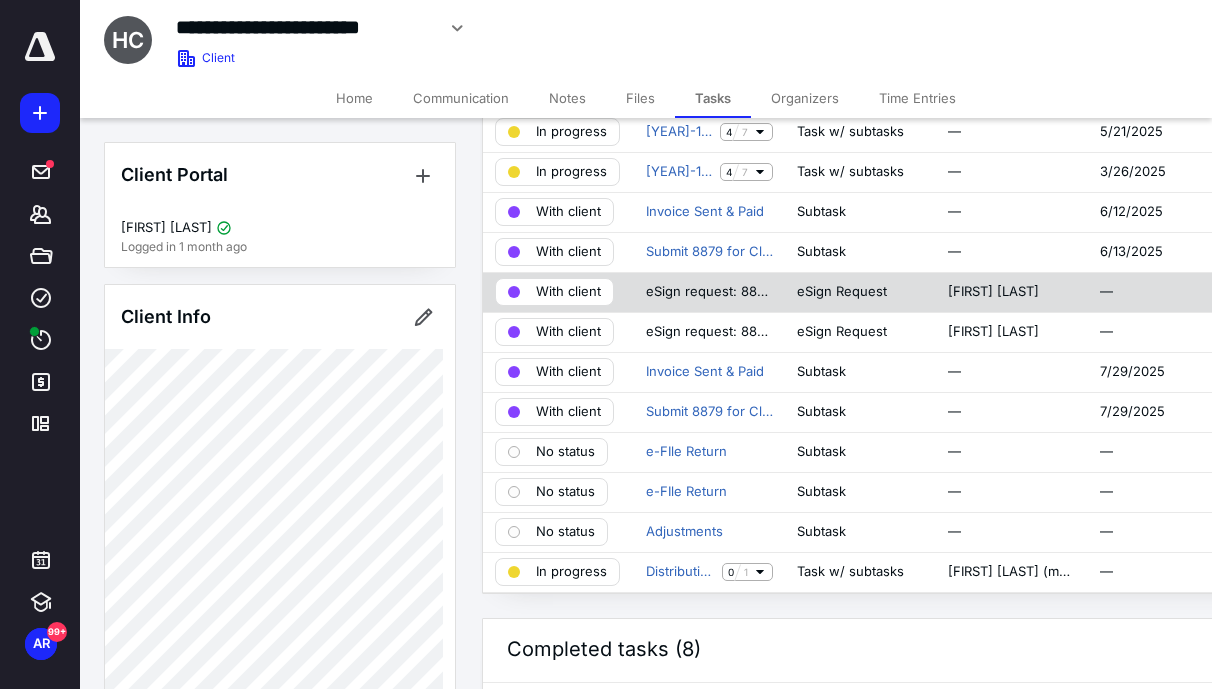 scroll, scrollTop: 160, scrollLeft: 0, axis: vertical 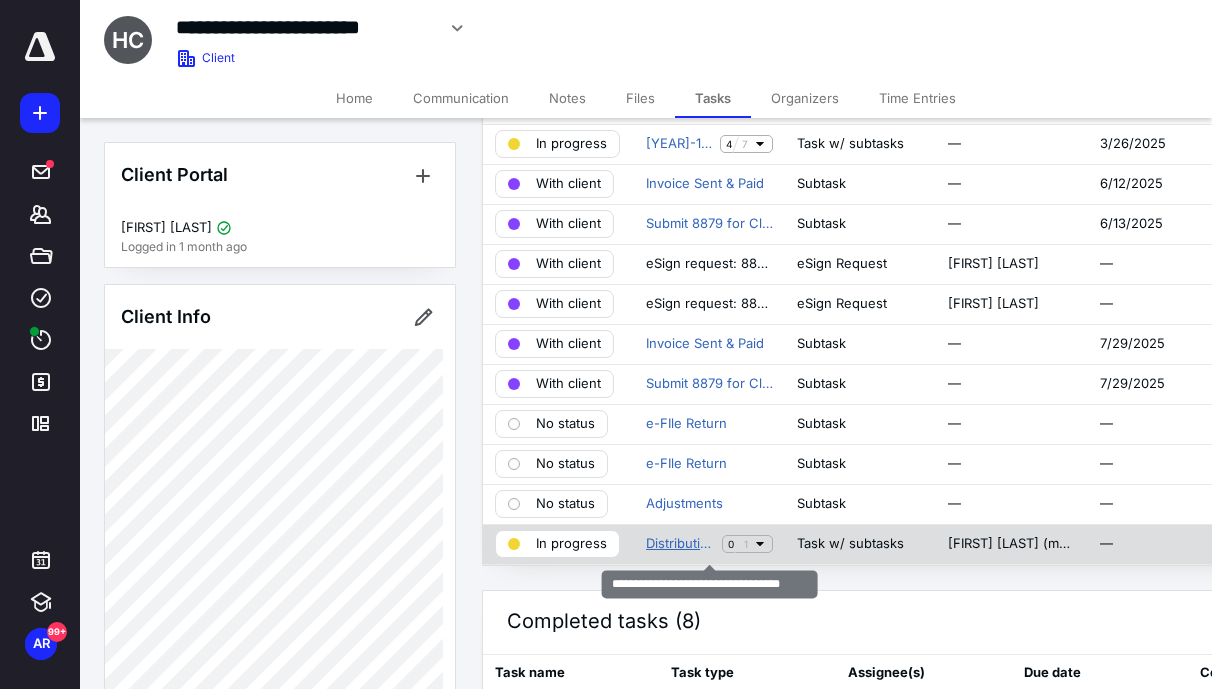 click on "Distribution Analysis [YEAR] to [YEAR]" at bounding box center (680, 544) 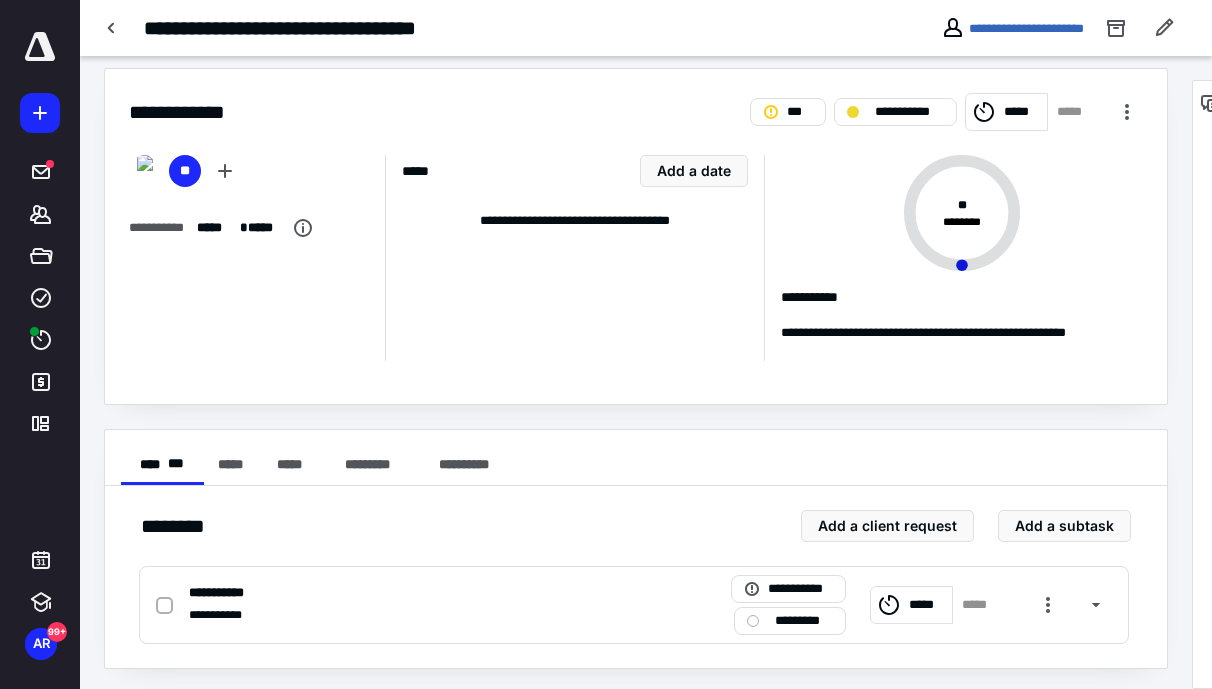 scroll, scrollTop: 16, scrollLeft: 0, axis: vertical 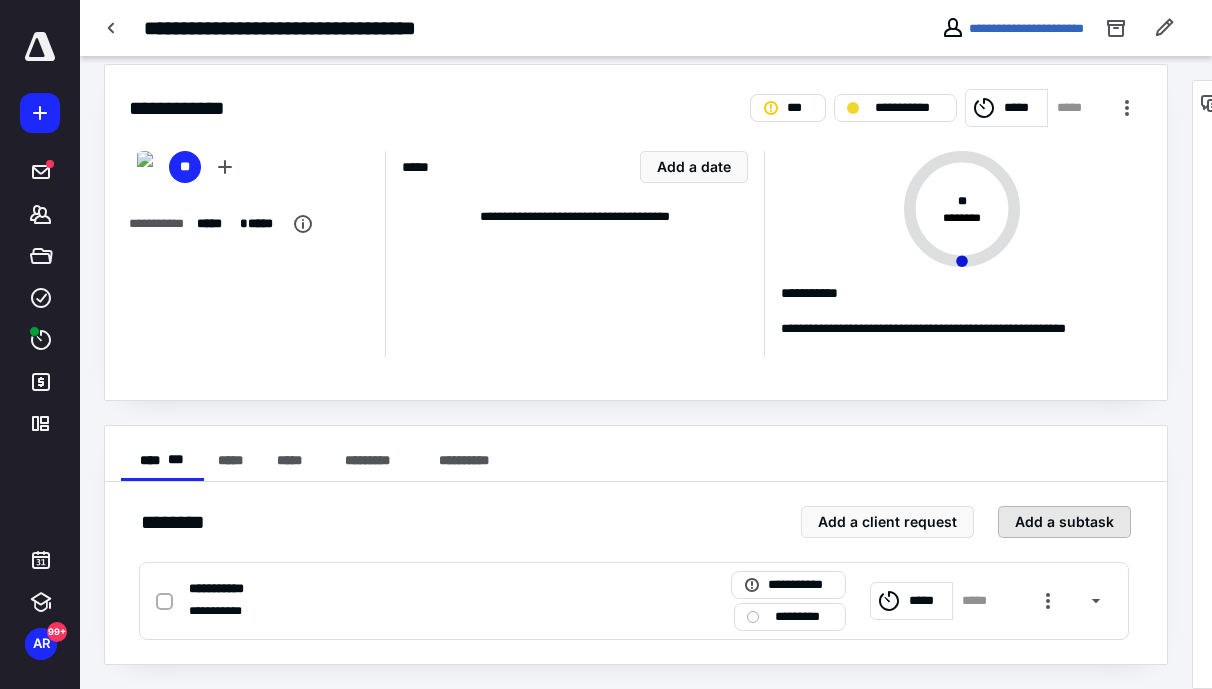 click on "Add a subtask" at bounding box center [1064, 522] 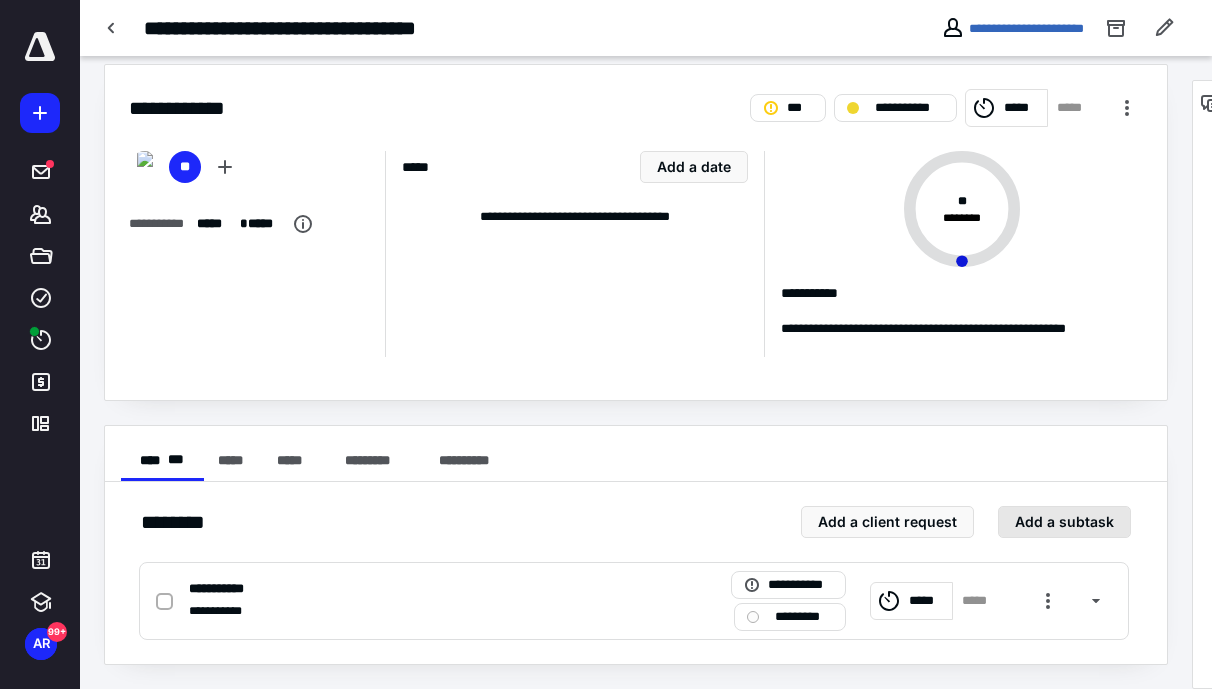 scroll, scrollTop: 4, scrollLeft: 0, axis: vertical 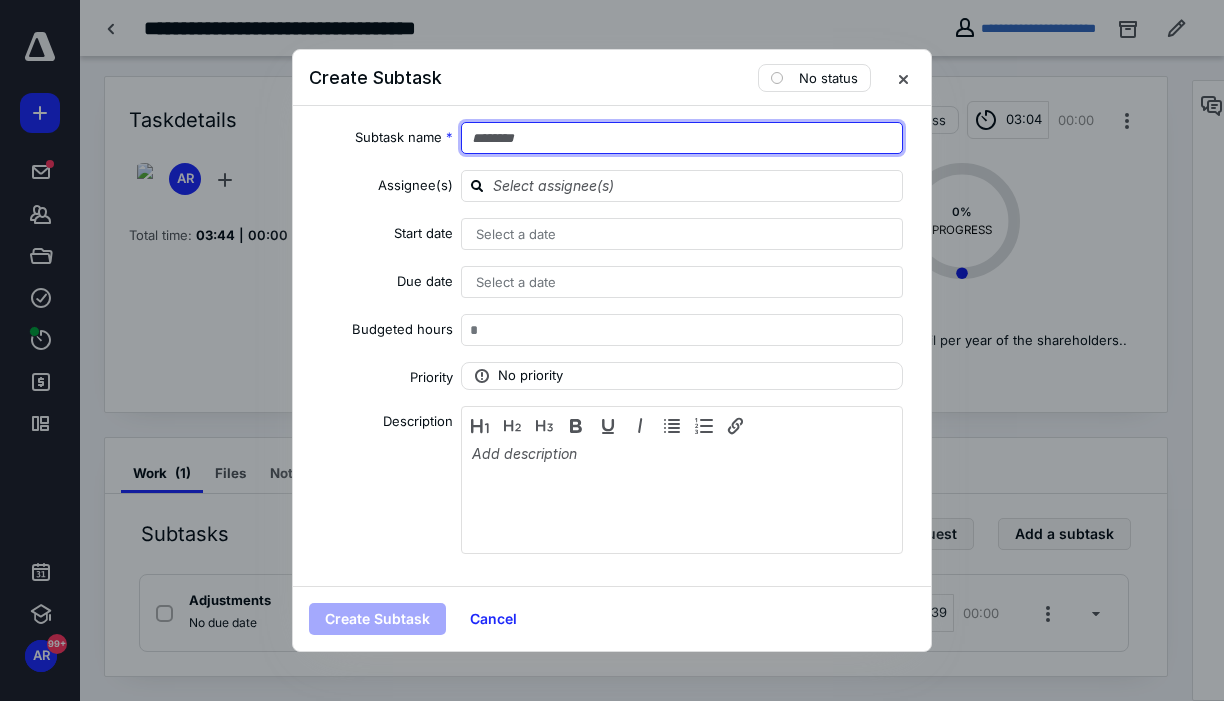 click at bounding box center (682, 138) 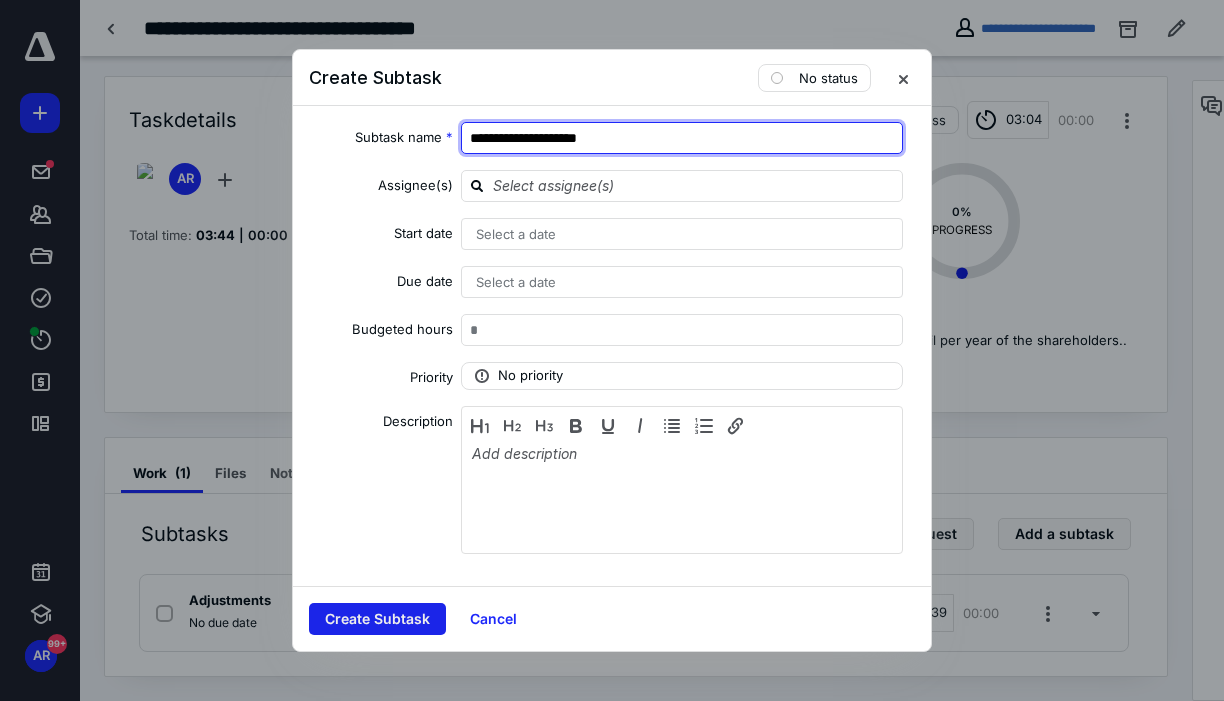 type on "**********" 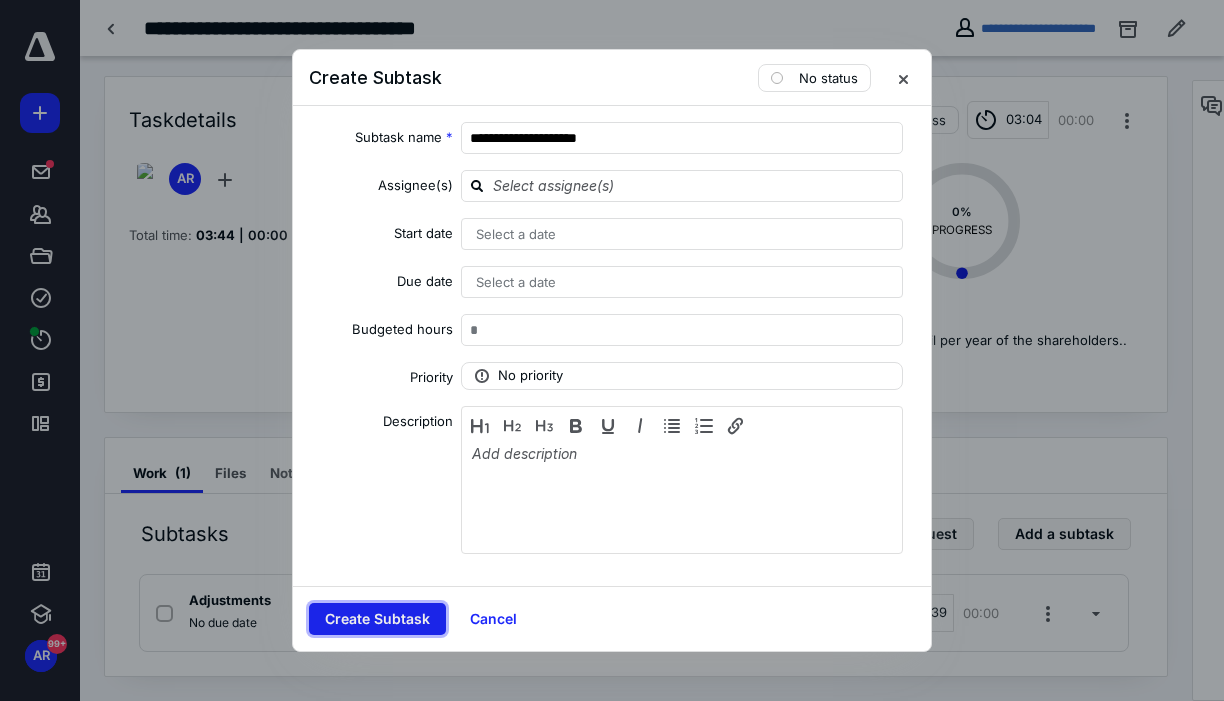 click on "Create Subtask" at bounding box center (377, 619) 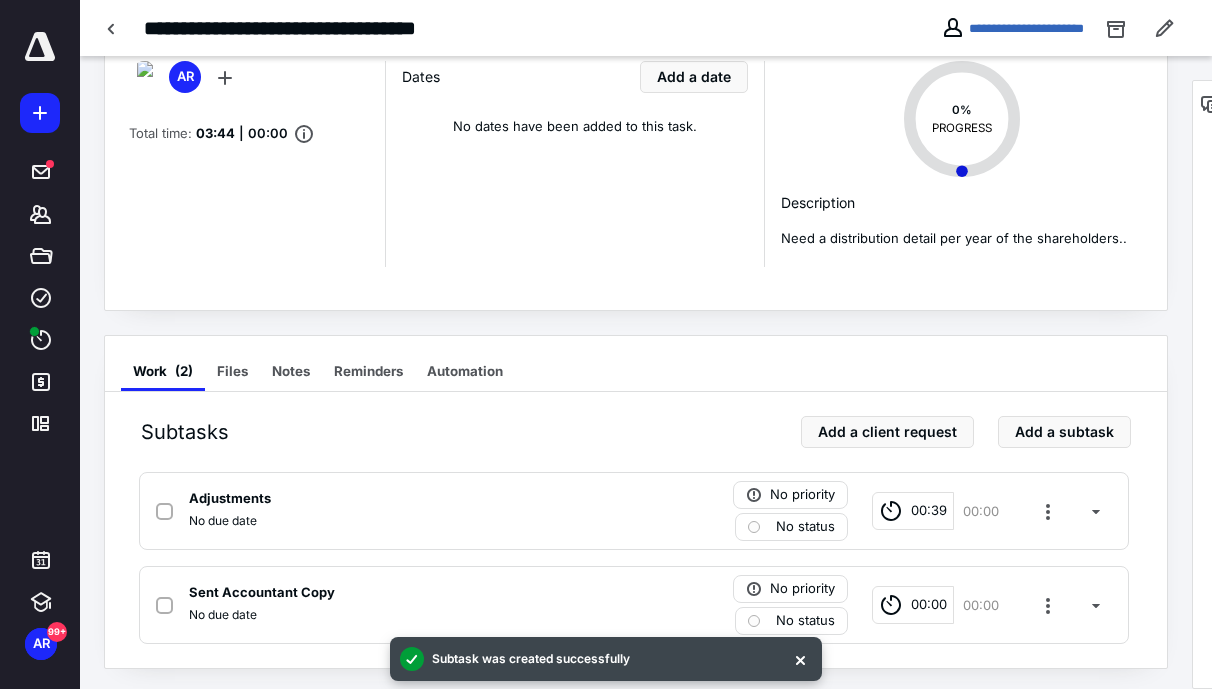 scroll, scrollTop: 109, scrollLeft: 0, axis: vertical 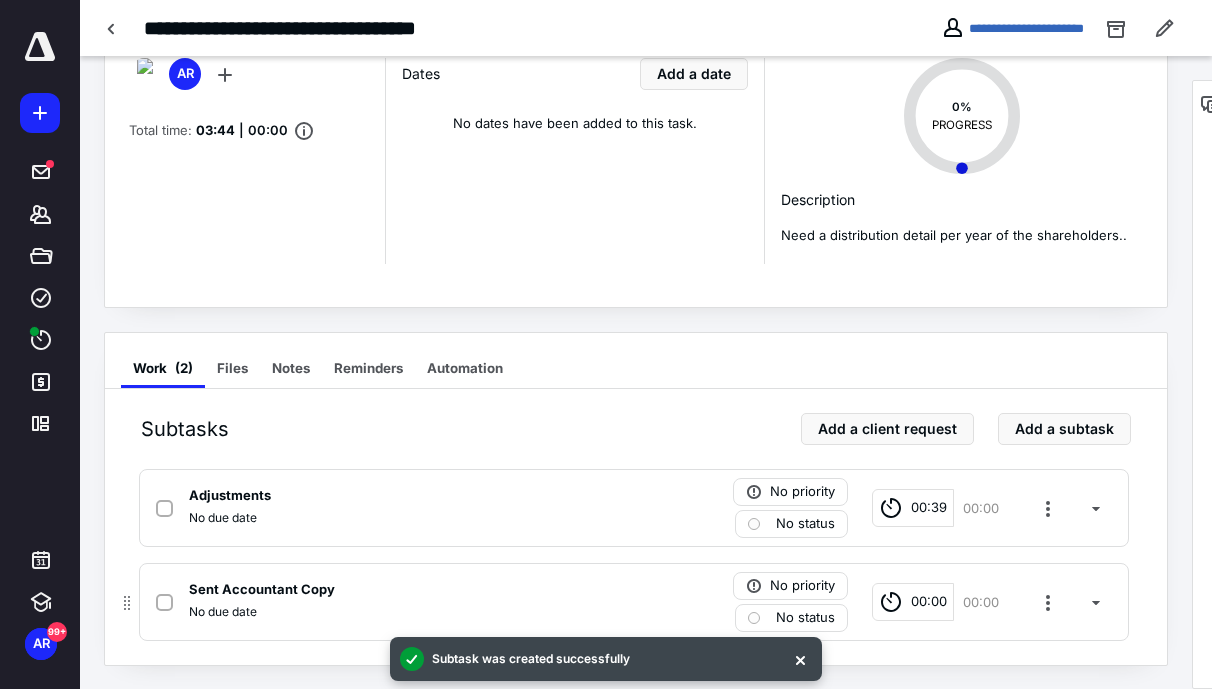 click on "00:00" at bounding box center [929, 602] 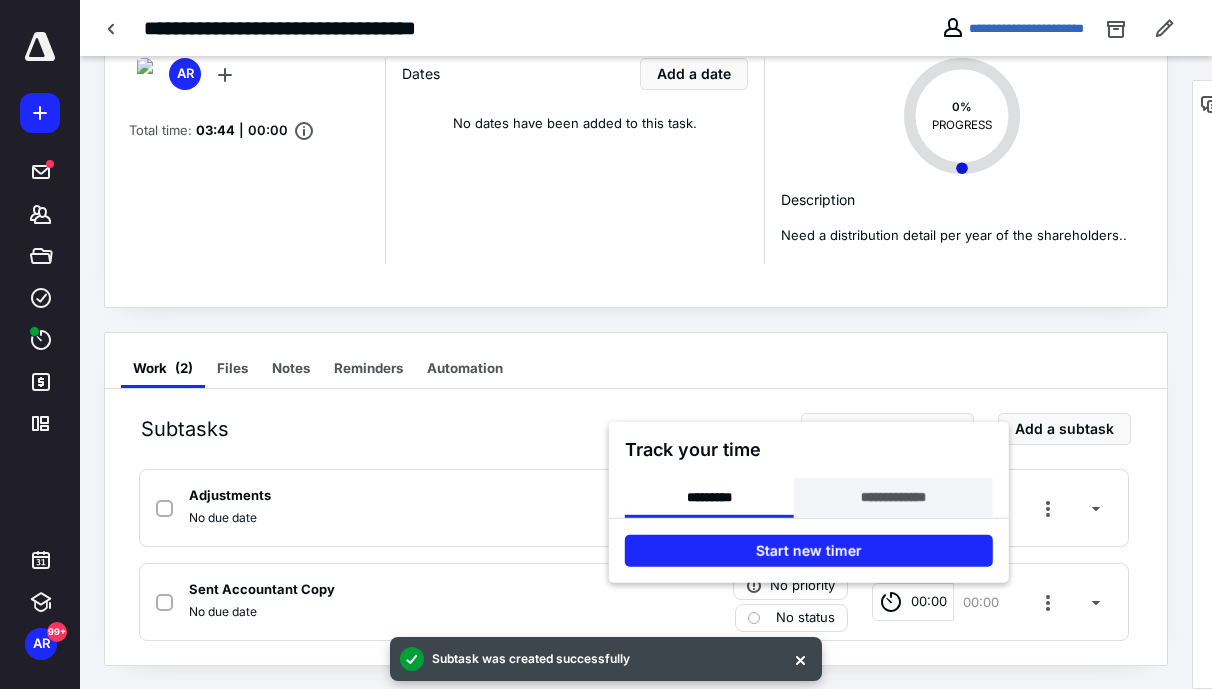 click on "**********" at bounding box center (892, 497) 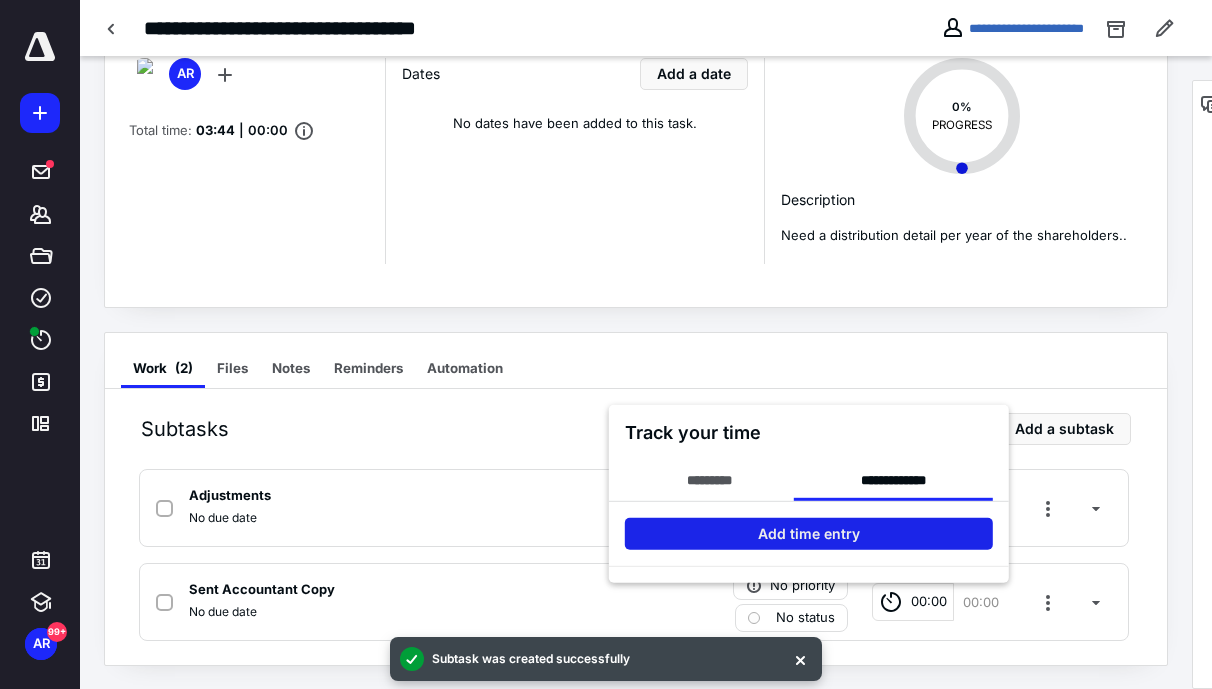 click on "Add time entry" at bounding box center [809, 533] 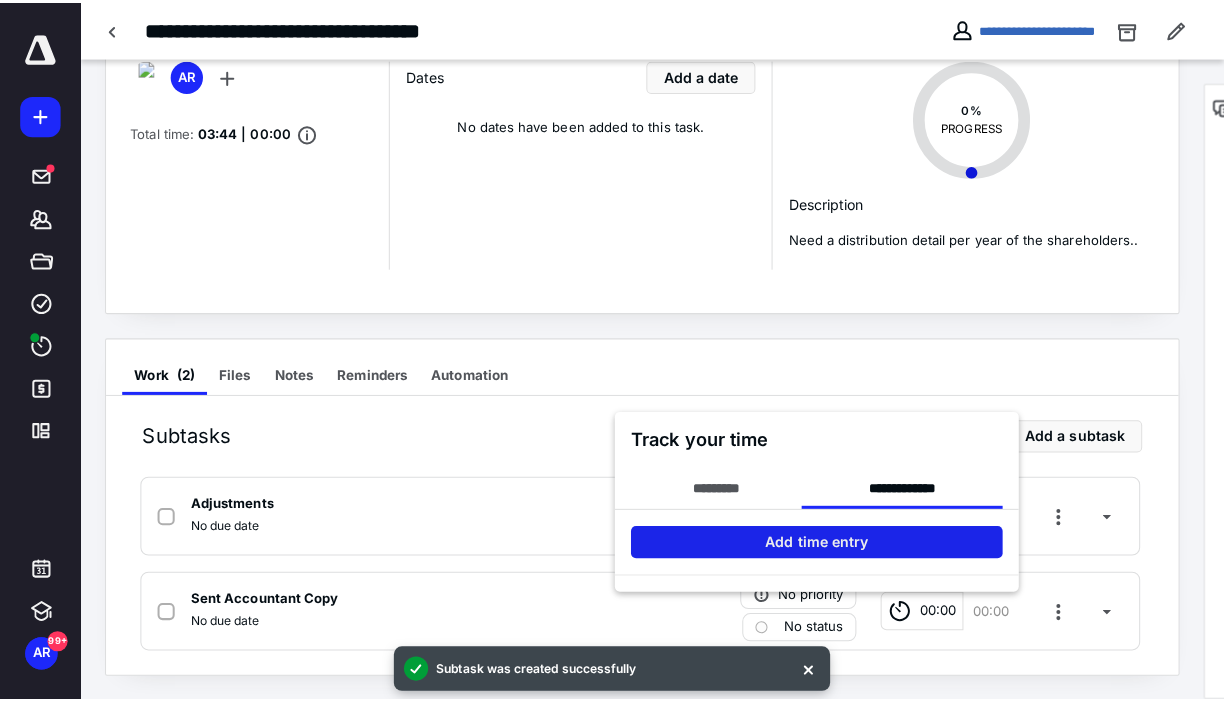 scroll, scrollTop: 97, scrollLeft: 0, axis: vertical 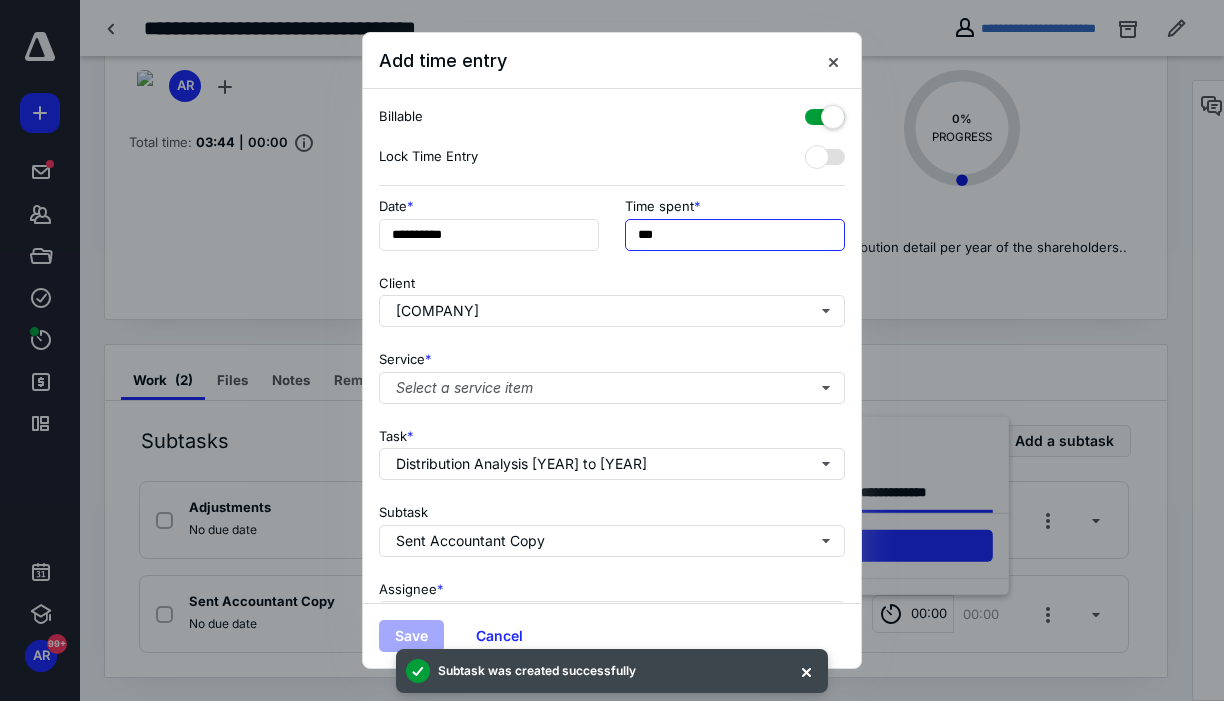 click on "***" at bounding box center [735, 235] 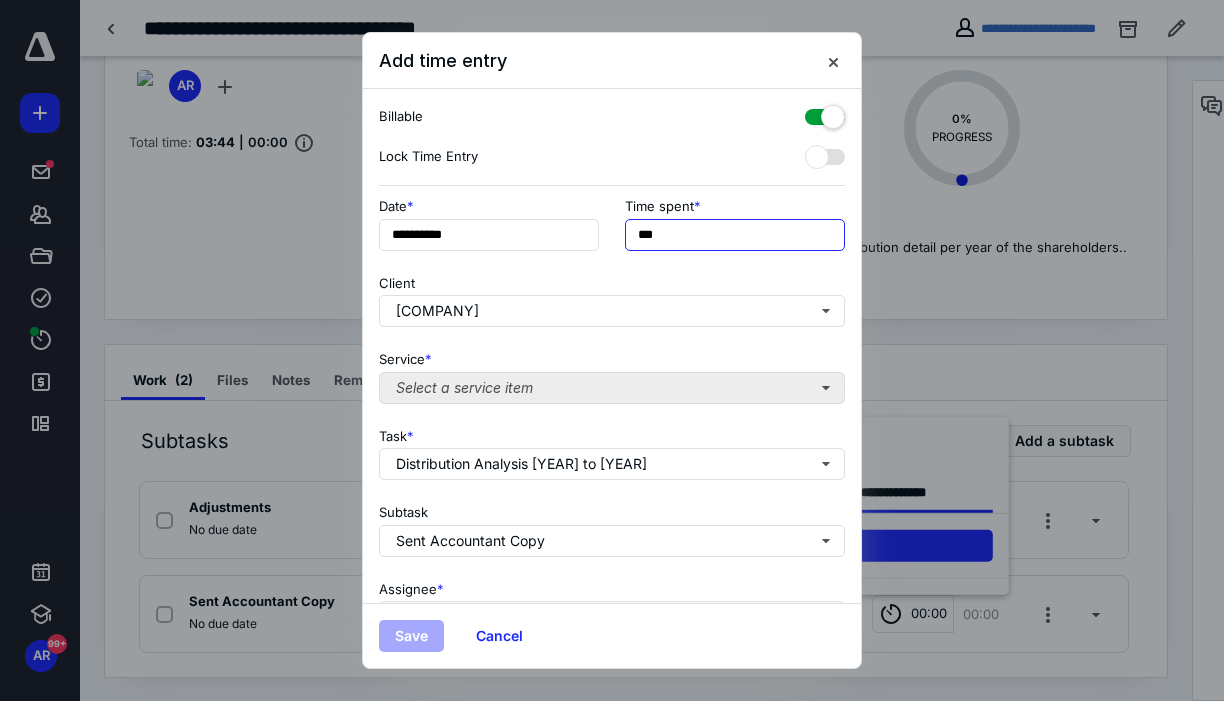 type on "***" 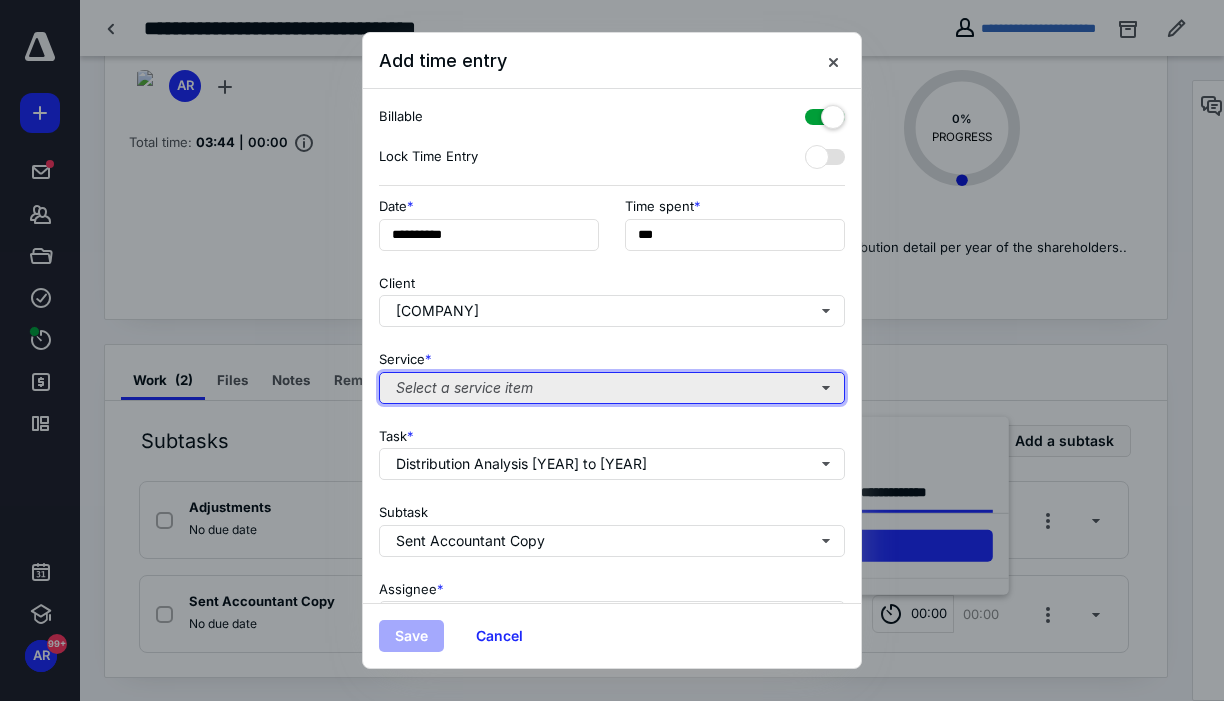 click on "Select a service item" at bounding box center [612, 388] 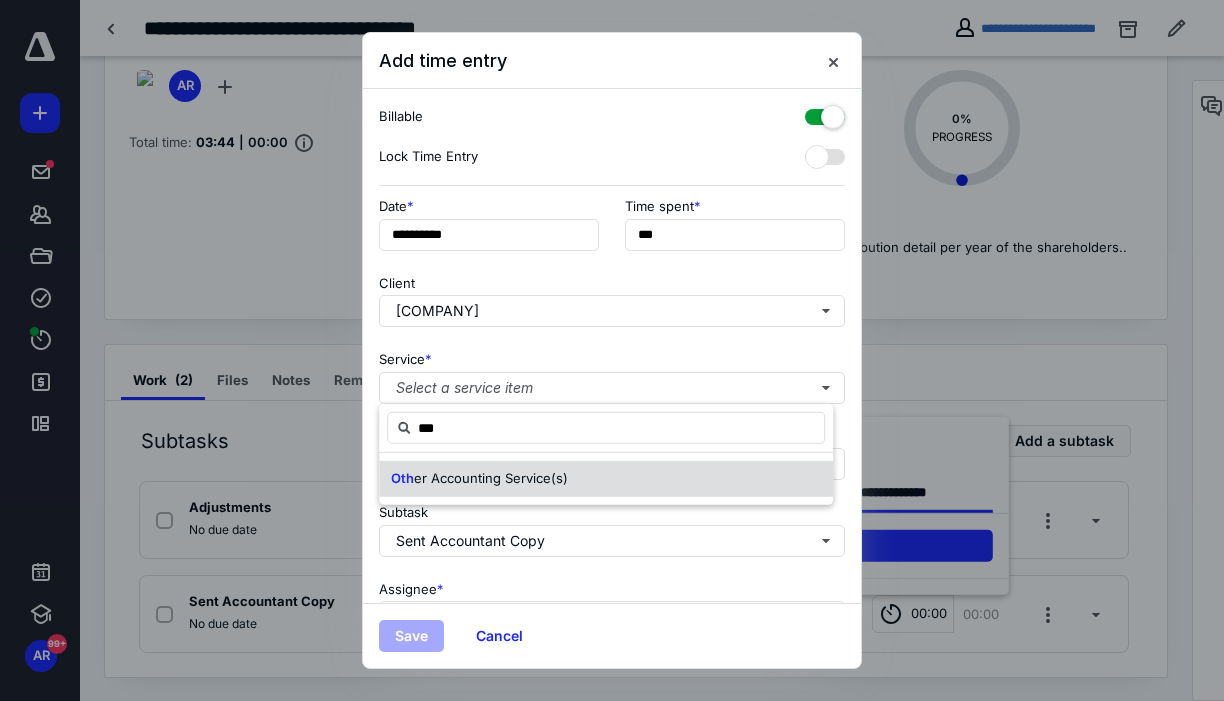 click on "Oth er Accounting Service(s)" at bounding box center (606, 479) 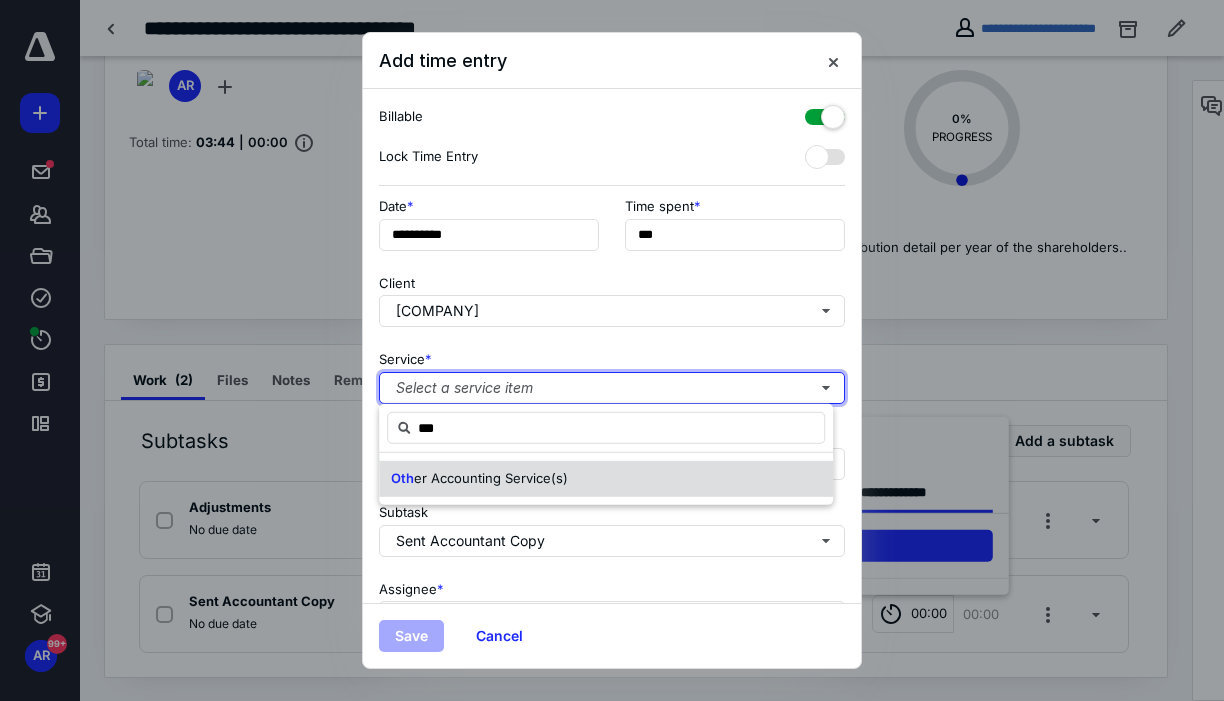 type 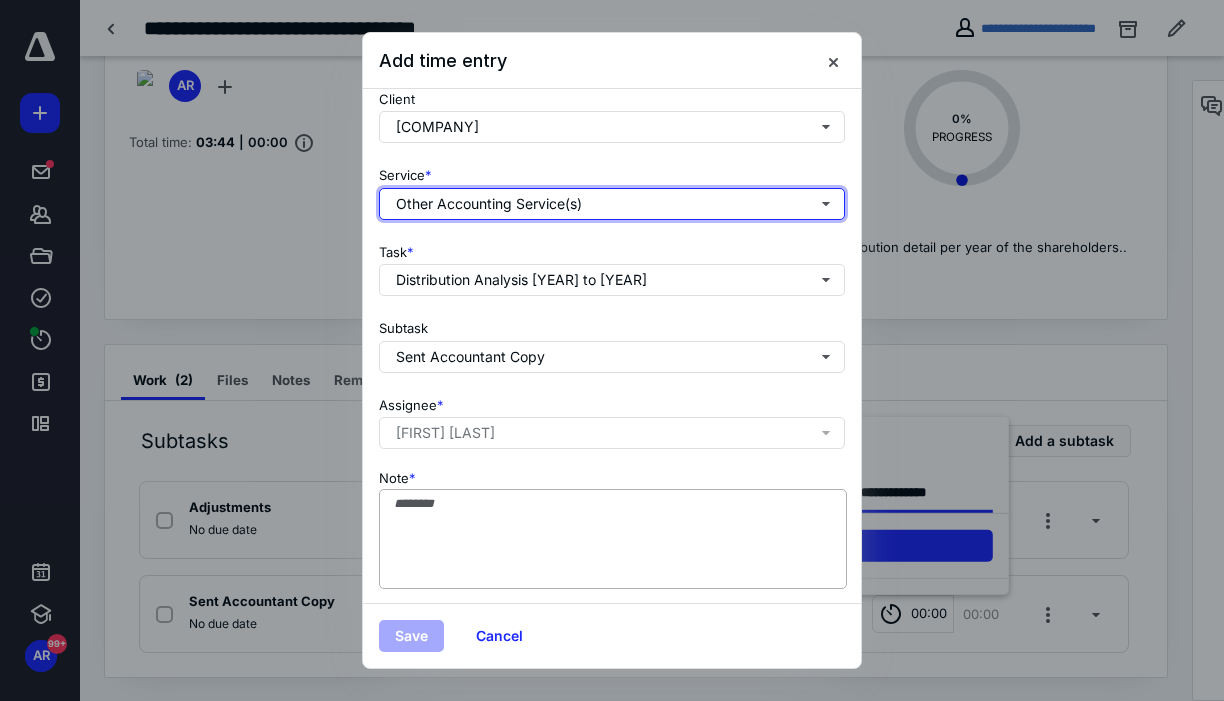 scroll, scrollTop: 184, scrollLeft: 0, axis: vertical 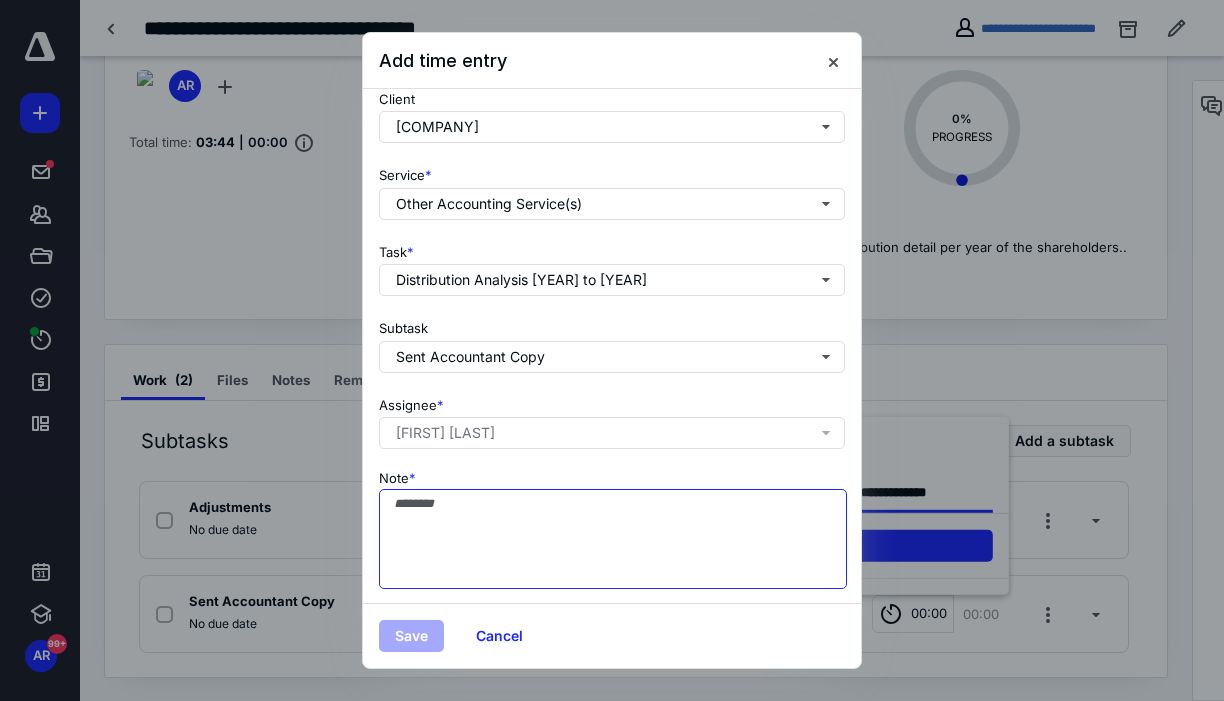 click on "Note *" at bounding box center (613, 539) 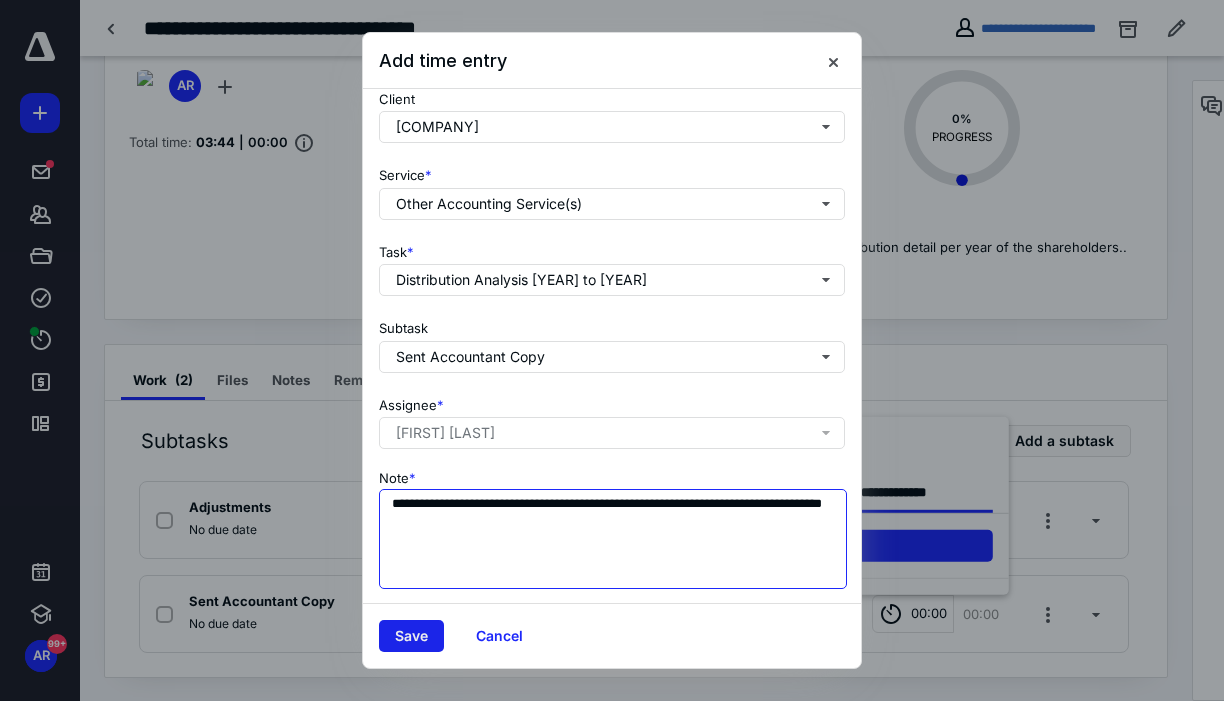 type on "**********" 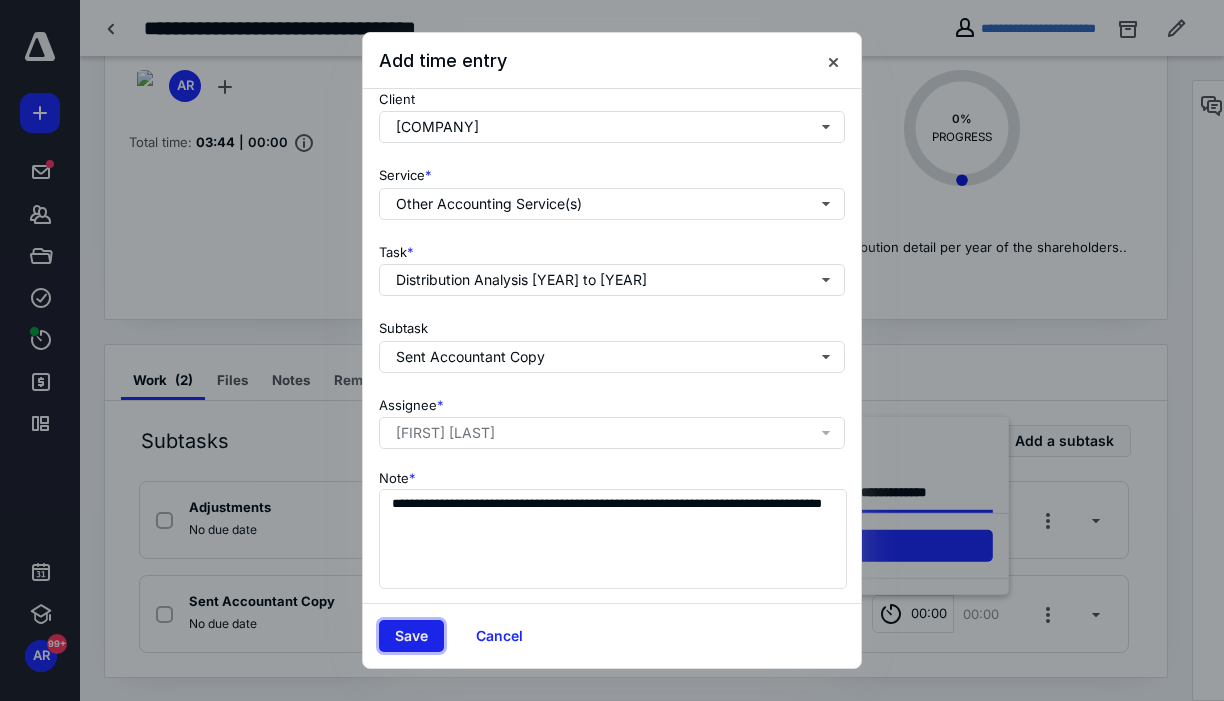 click on "Save" at bounding box center [411, 636] 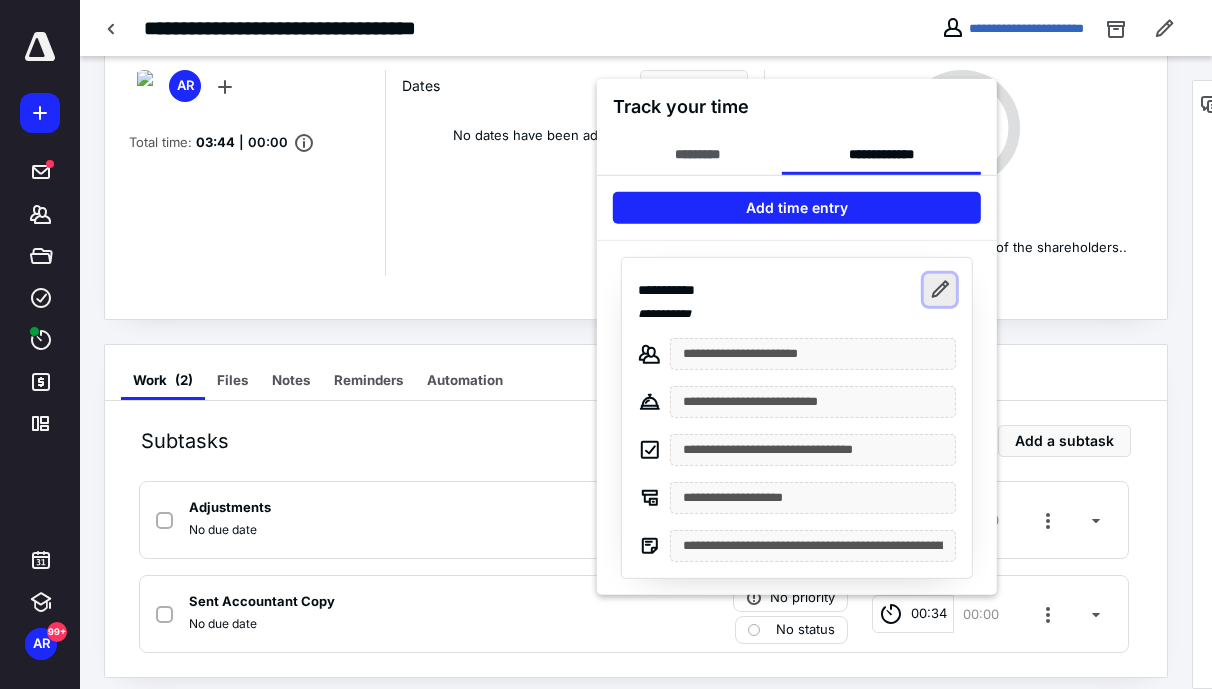 click at bounding box center [940, 289] 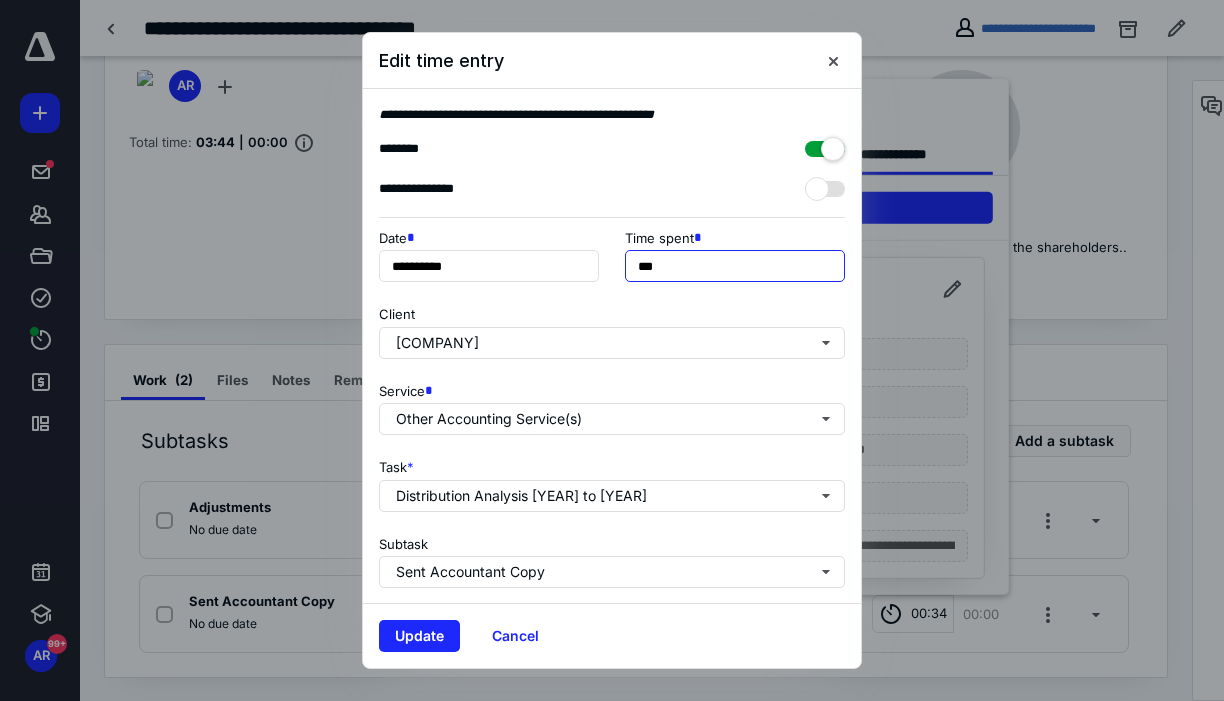 click on "***" at bounding box center (735, 266) 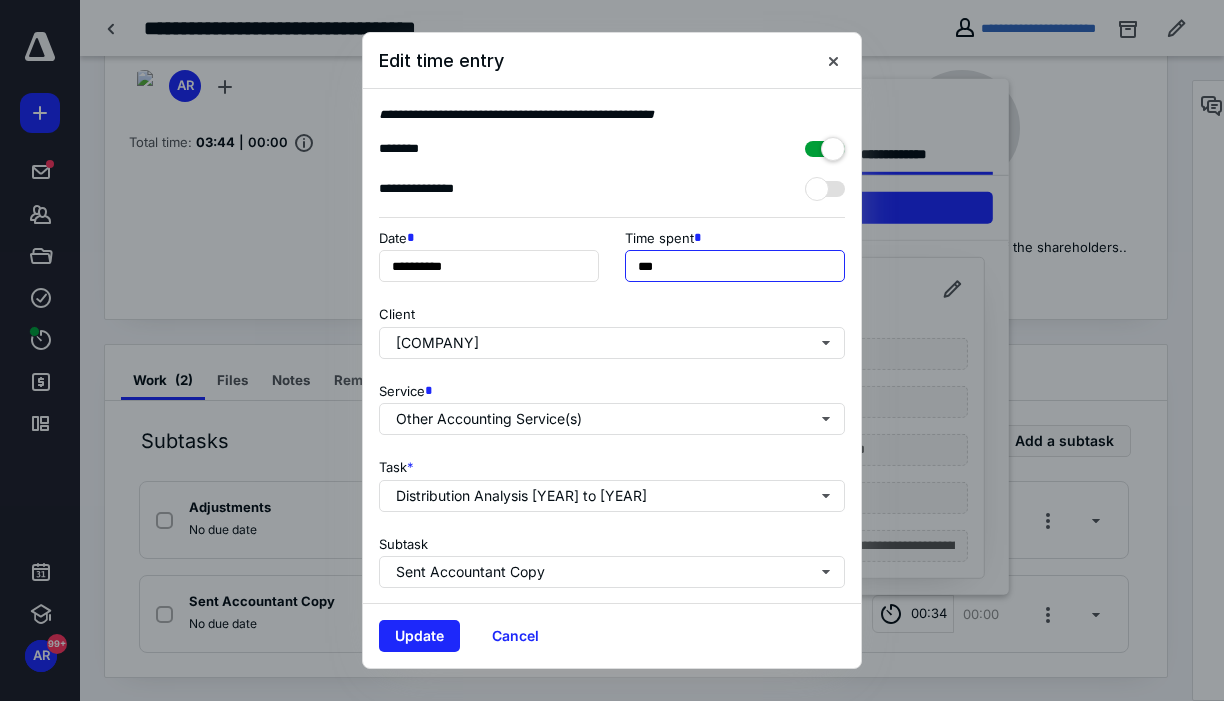 drag, startPoint x: 648, startPoint y: 264, endPoint x: 636, endPoint y: 263, distance: 12.0415945 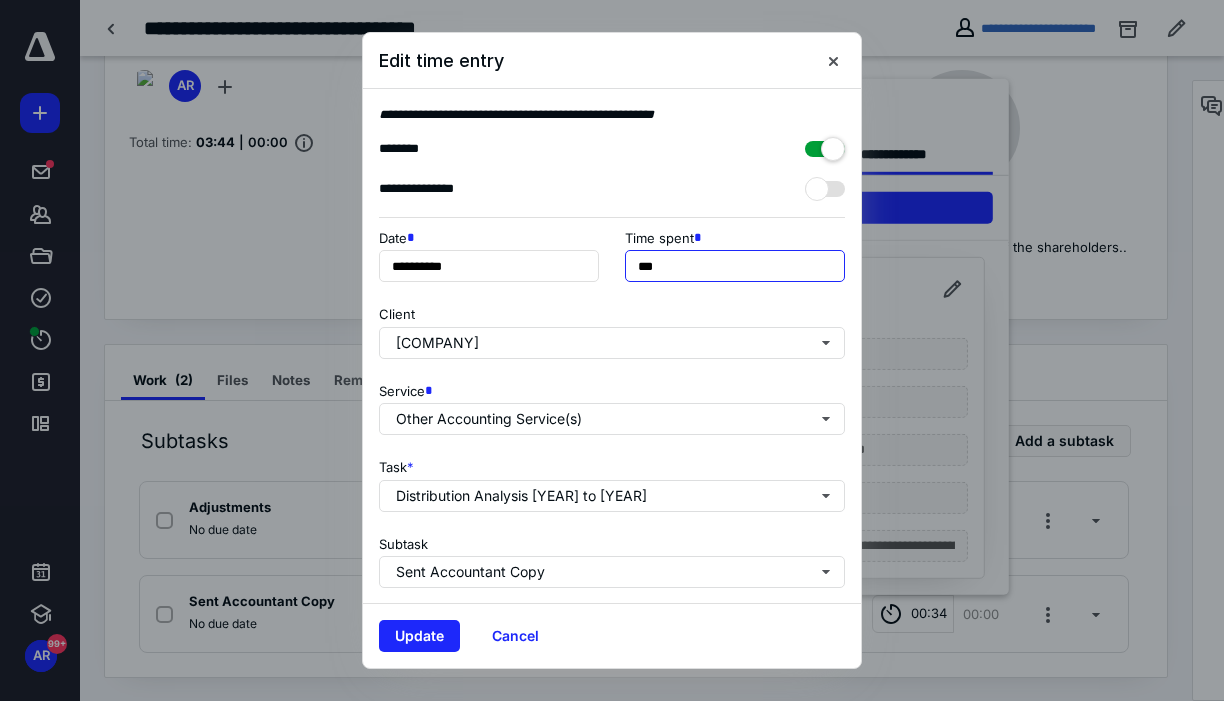 click on "***" at bounding box center [735, 266] 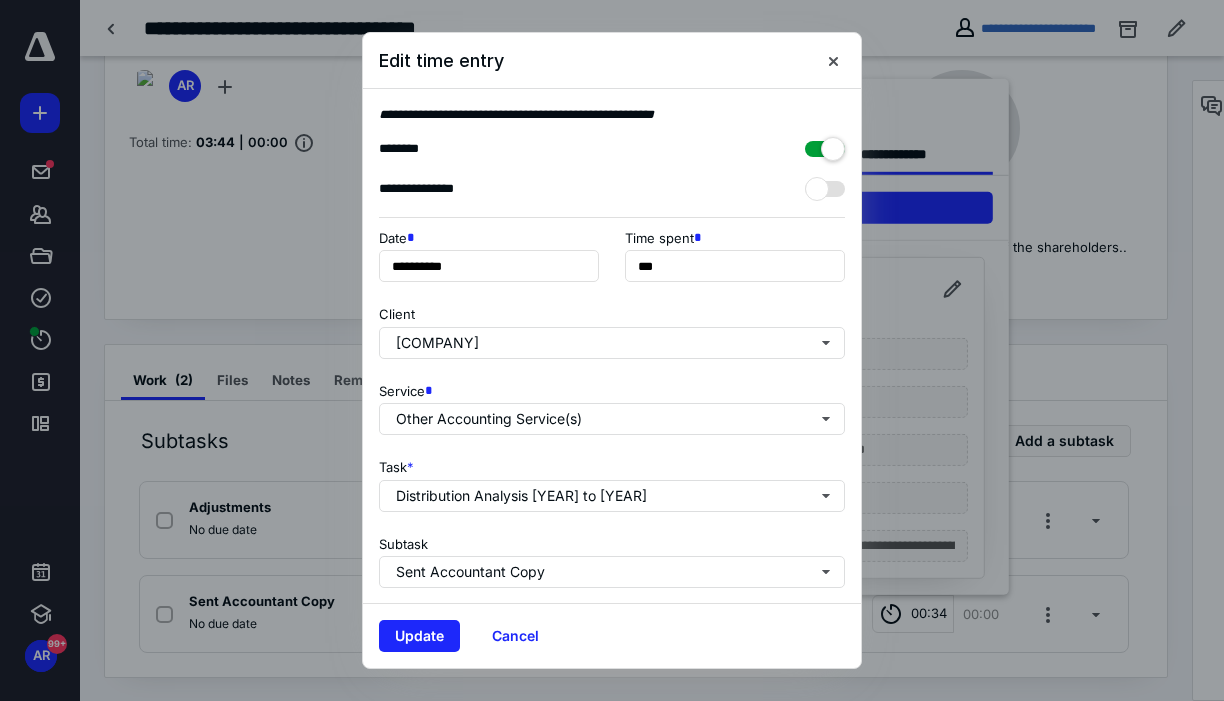 drag, startPoint x: 815, startPoint y: 149, endPoint x: 787, endPoint y: 149, distance: 28 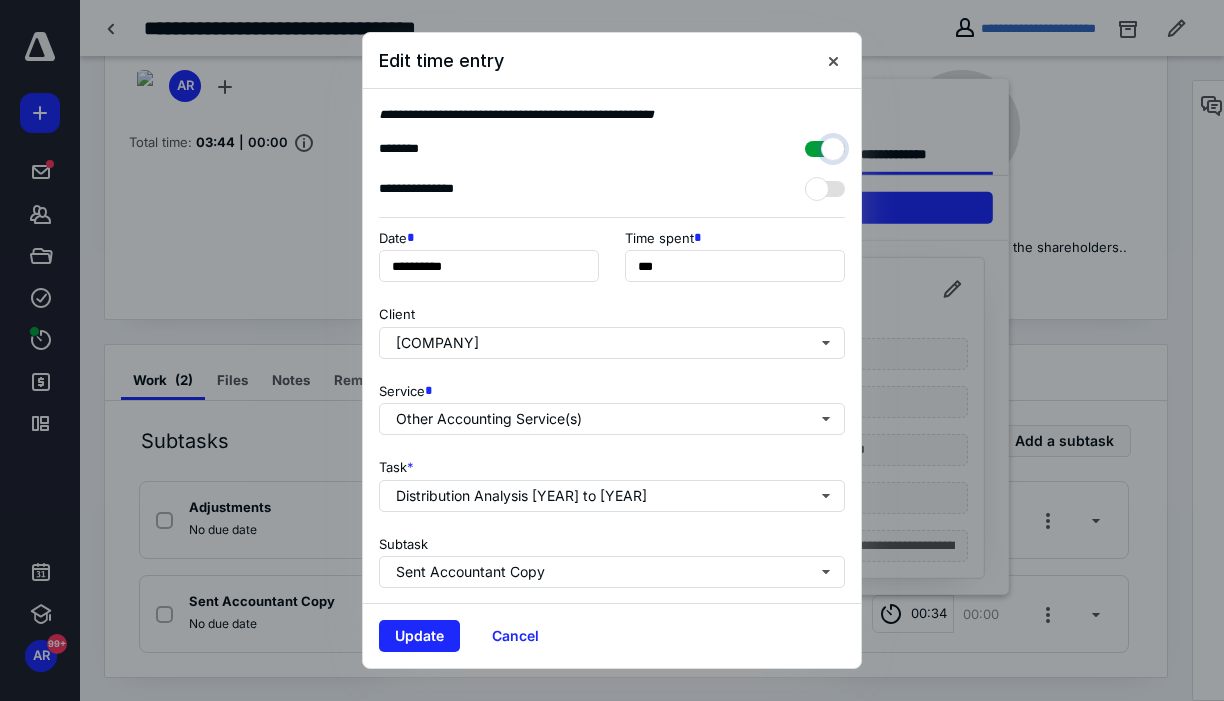 click at bounding box center [815, 146] 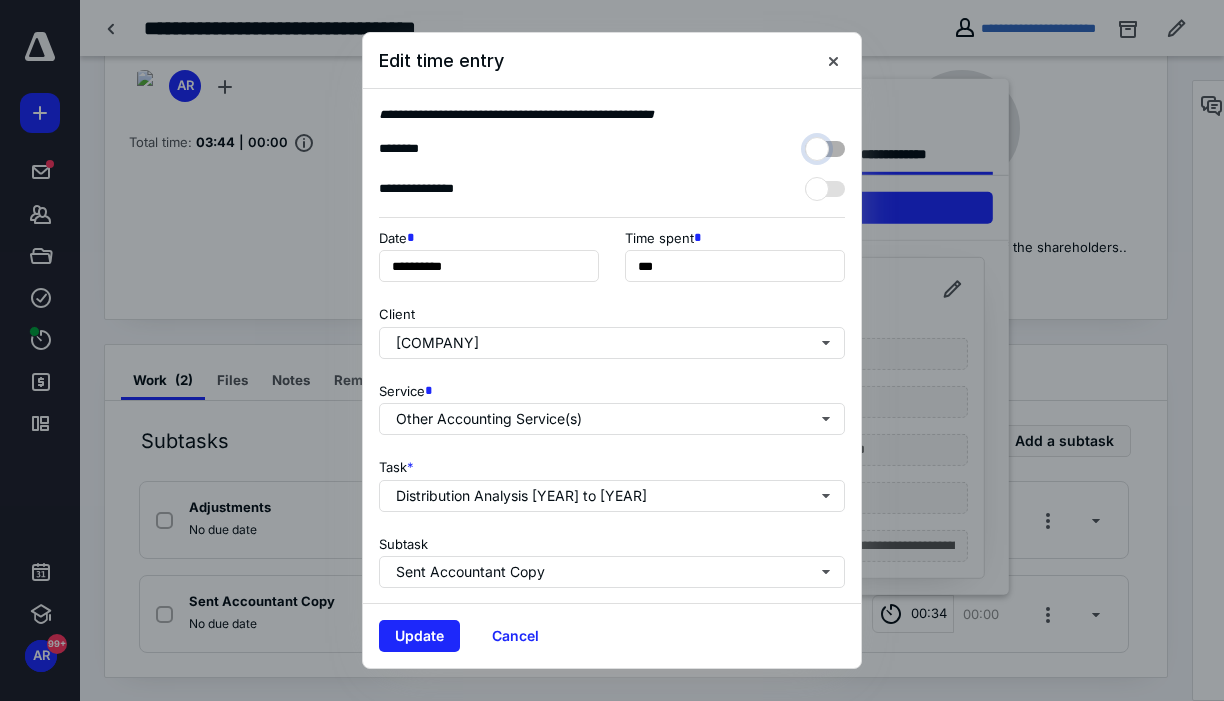 checkbox on "false" 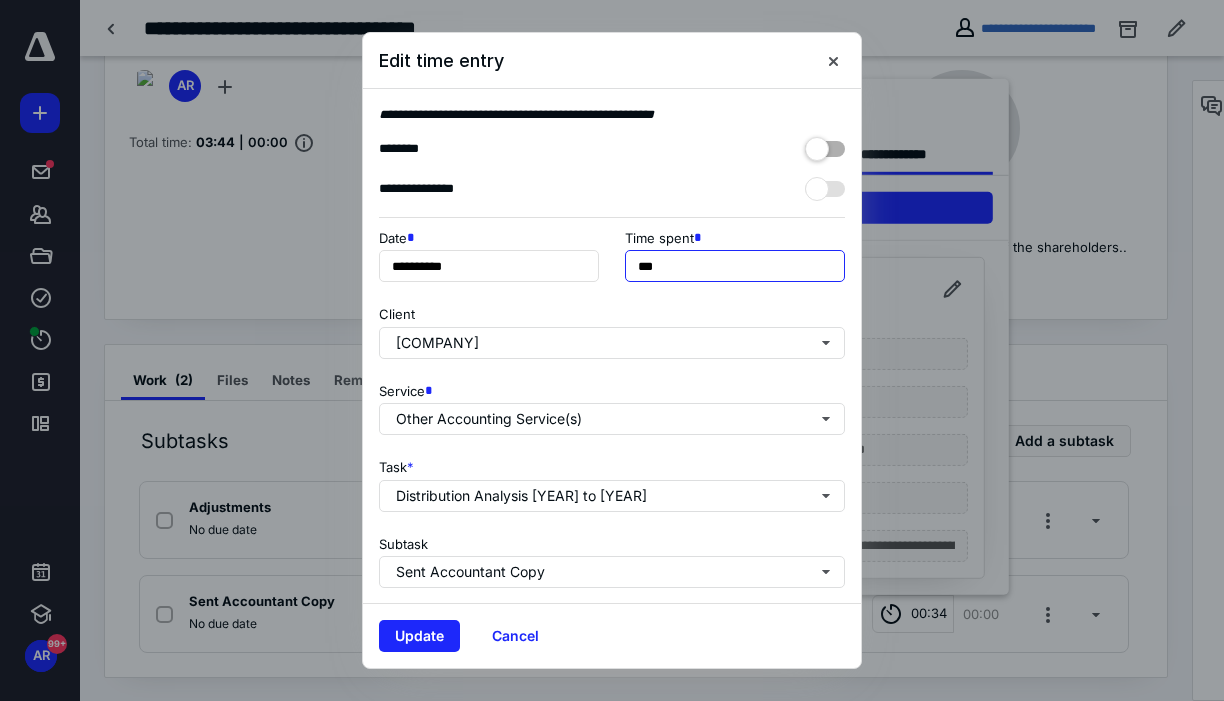 click on "***" at bounding box center (735, 266) 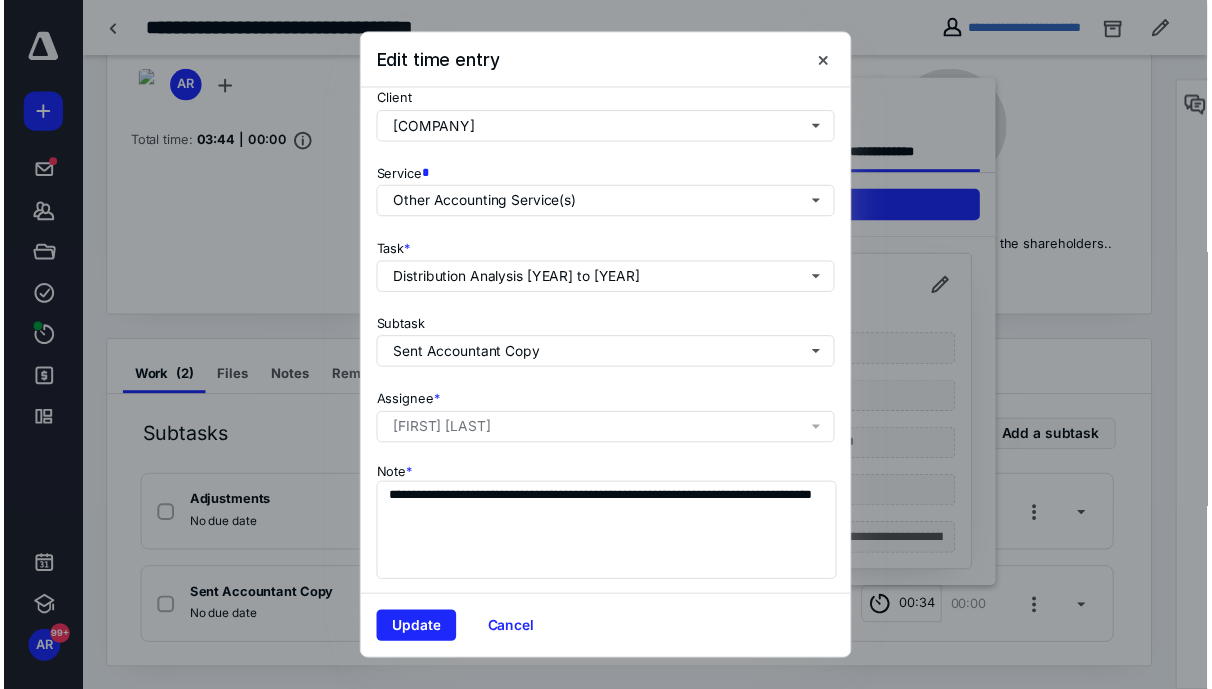 scroll, scrollTop: 216, scrollLeft: 0, axis: vertical 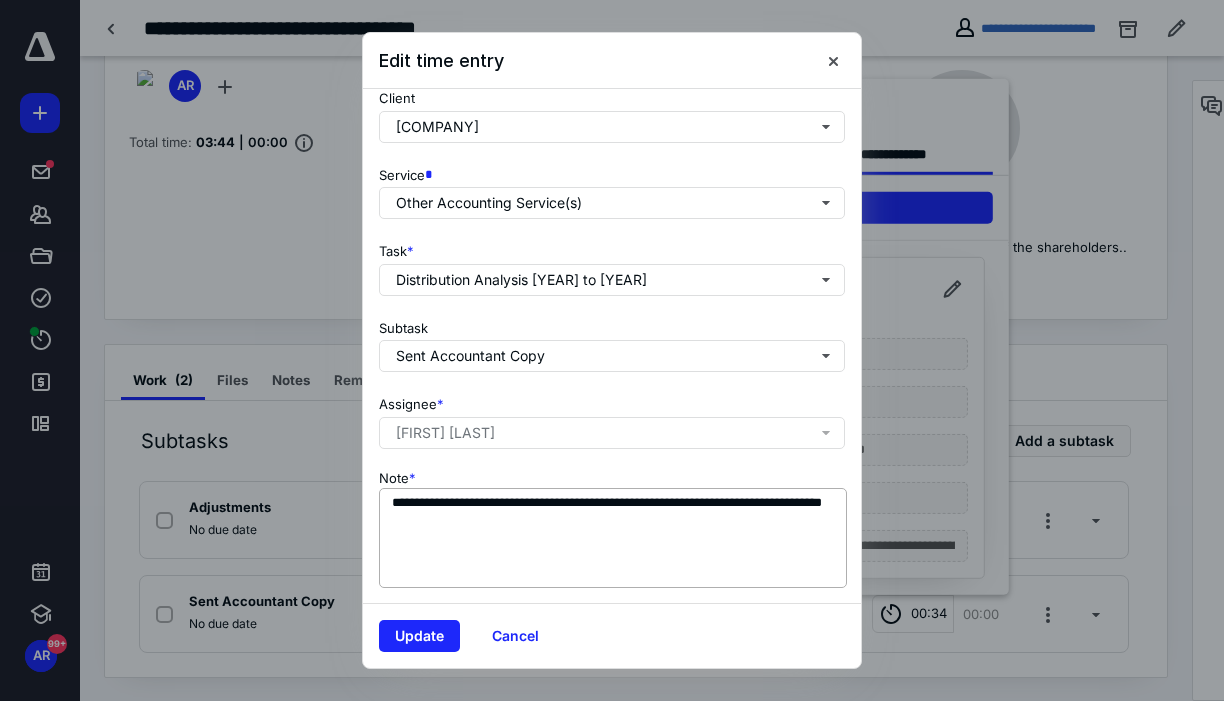 type on "***" 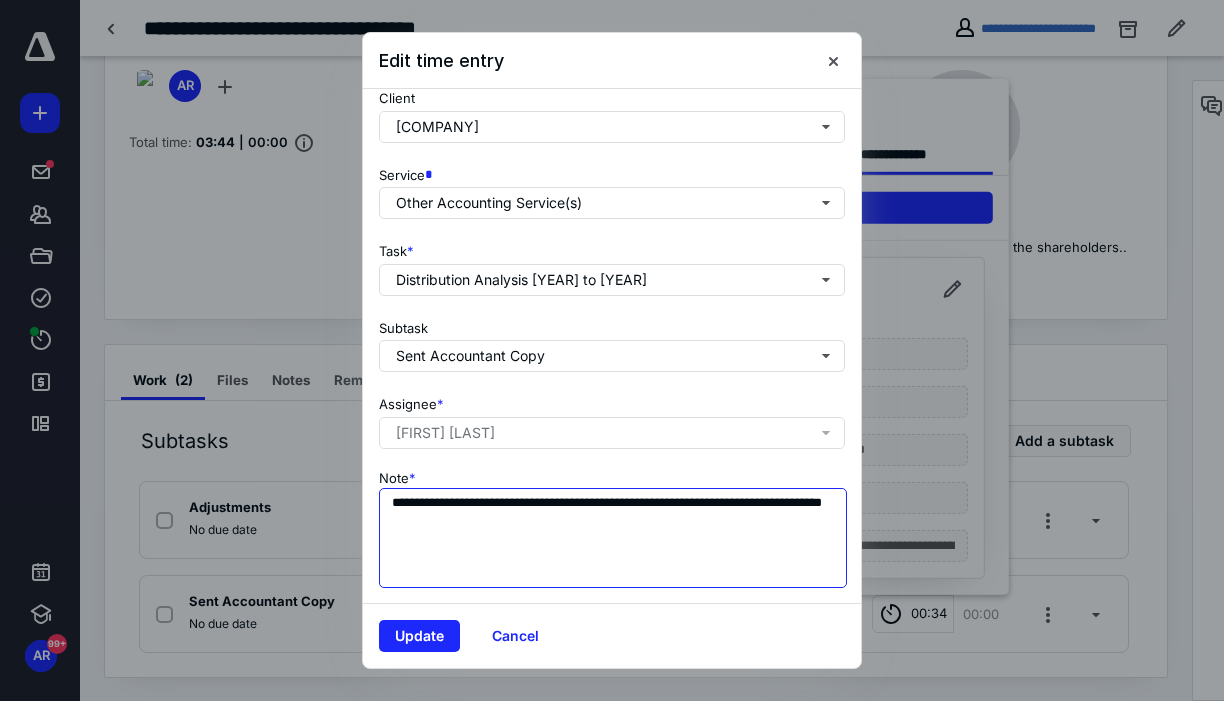 click on "**********" at bounding box center (613, 538) 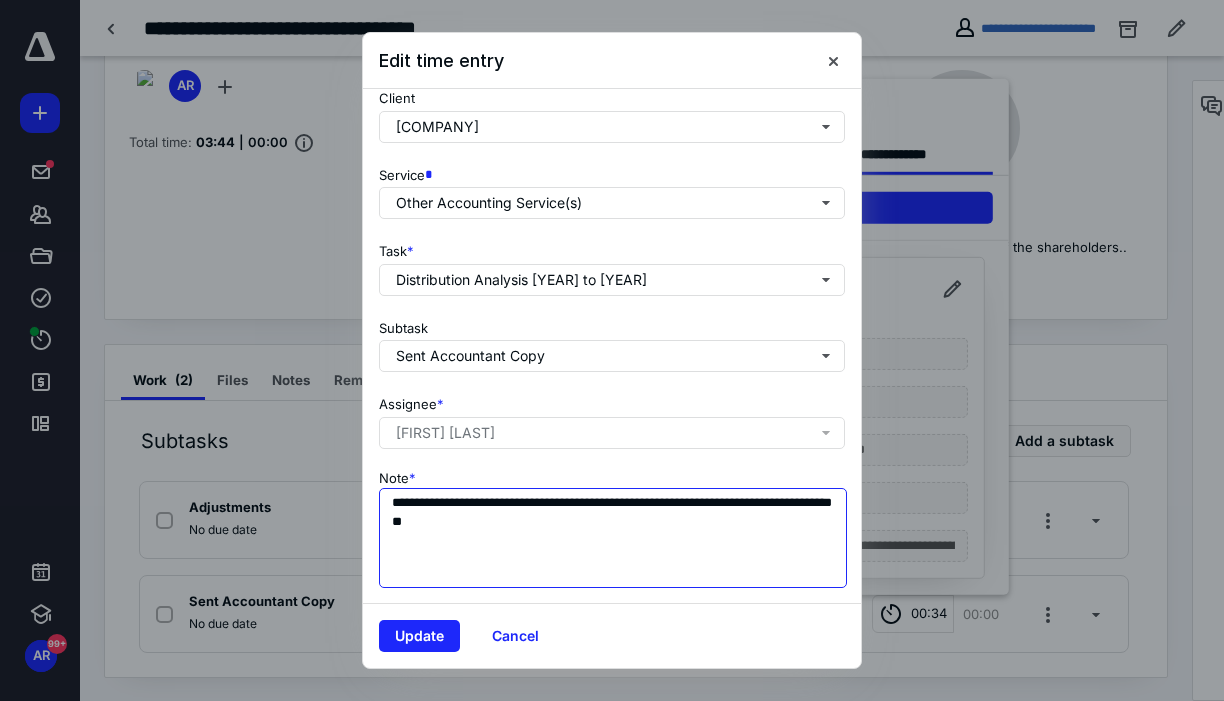 drag, startPoint x: 731, startPoint y: 517, endPoint x: 510, endPoint y: 554, distance: 224.07588 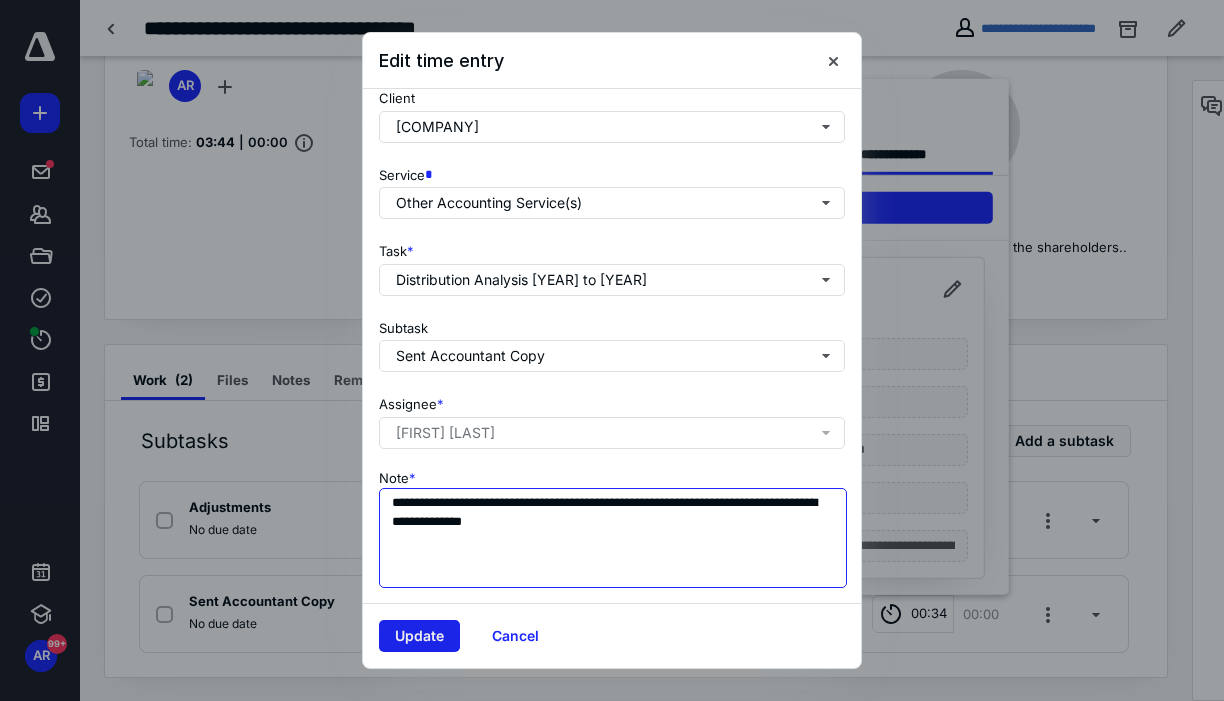 type on "**********" 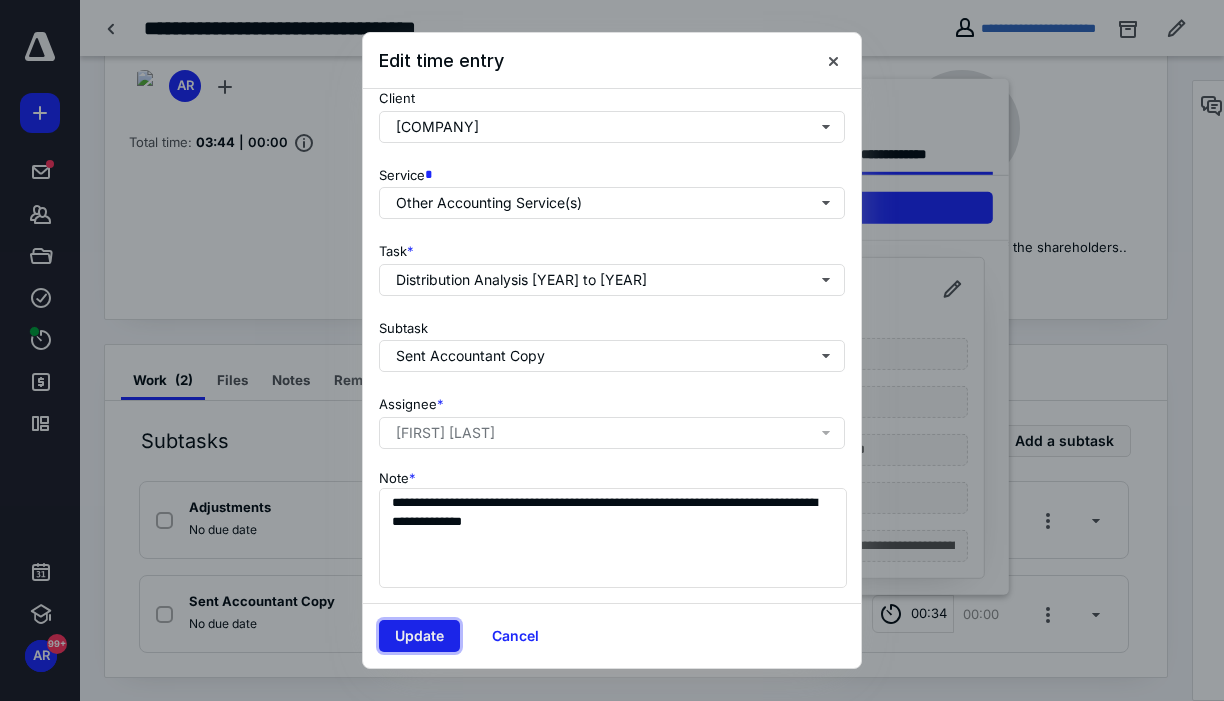 click on "Update" at bounding box center [419, 636] 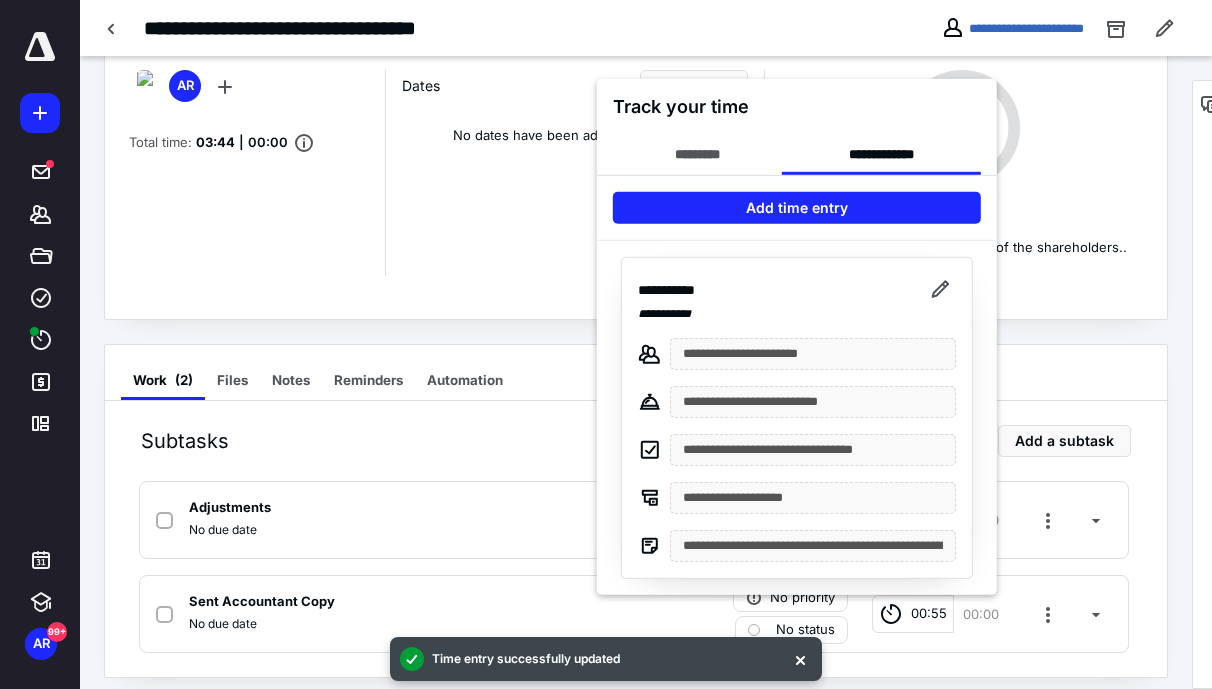 click at bounding box center (606, 344) 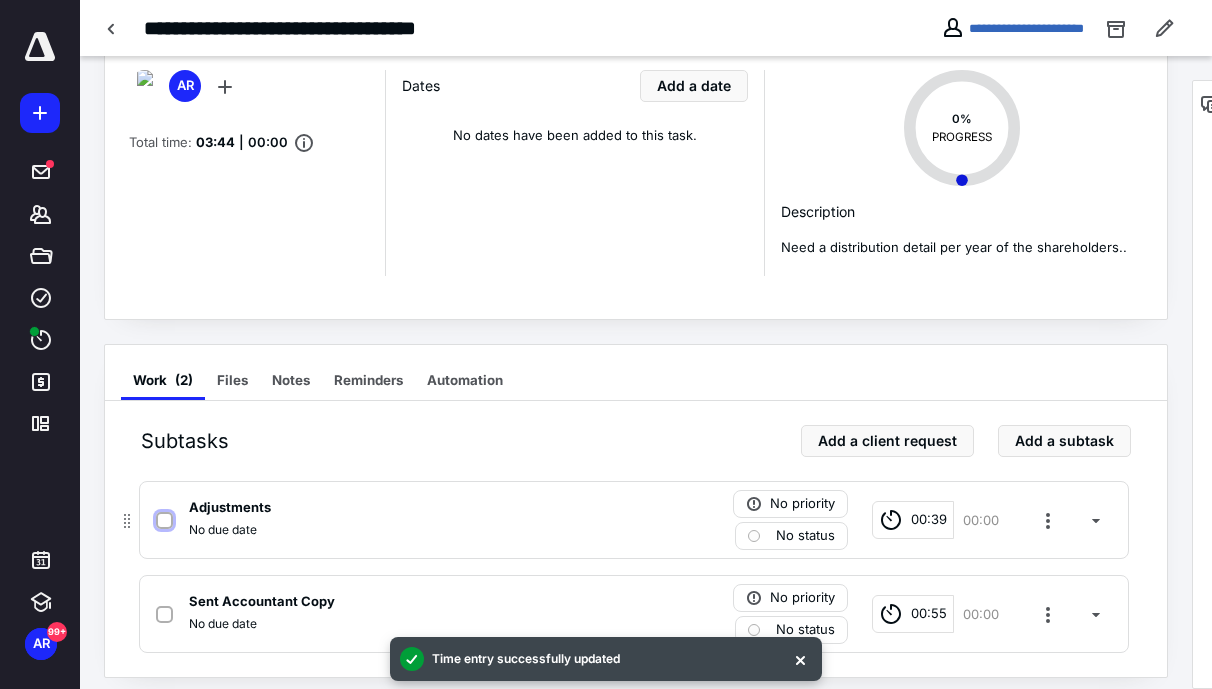 click at bounding box center (164, 521) 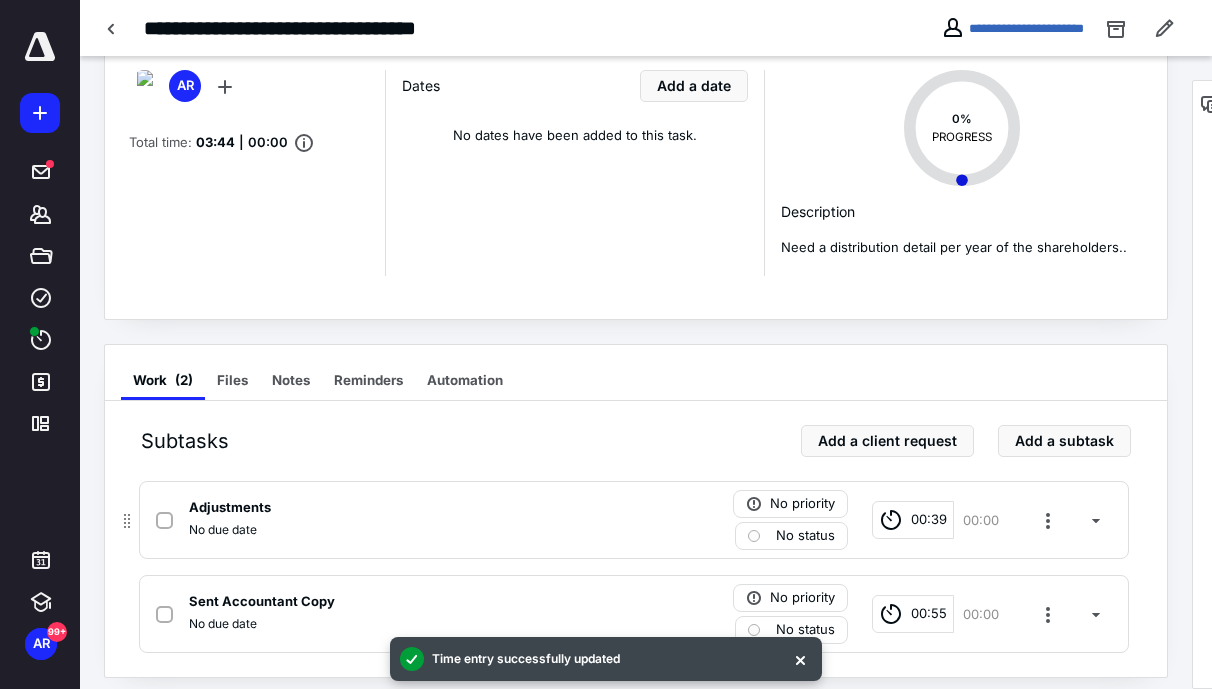 checkbox on "true" 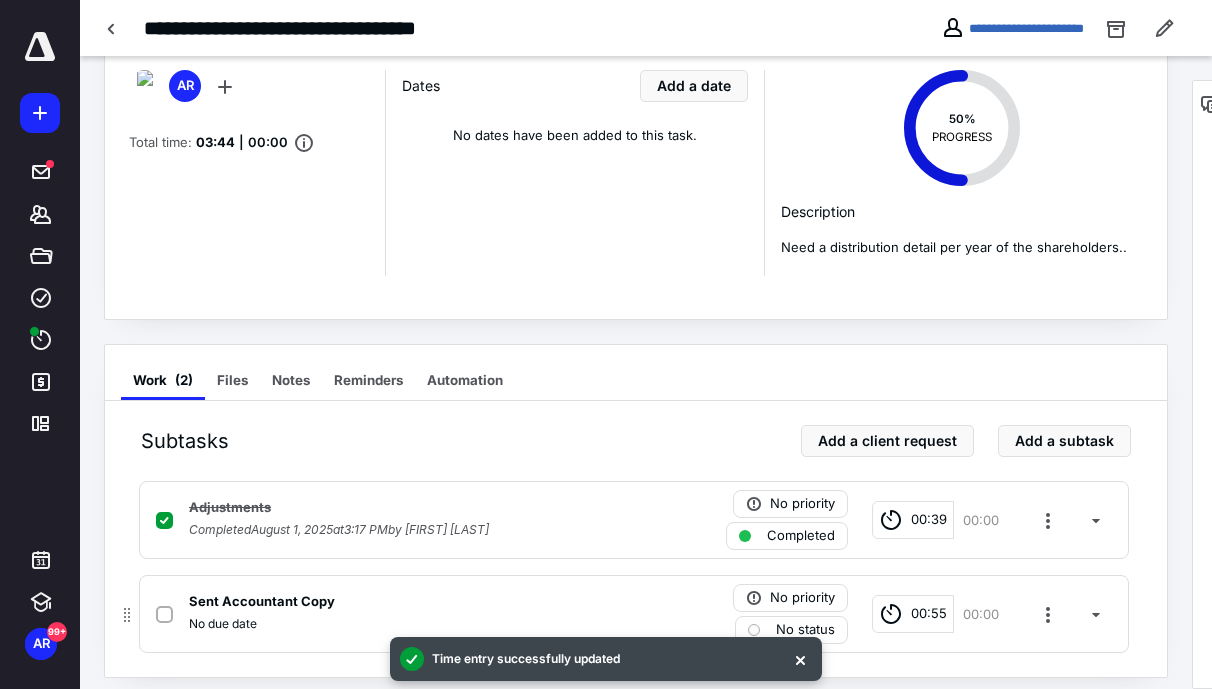 click 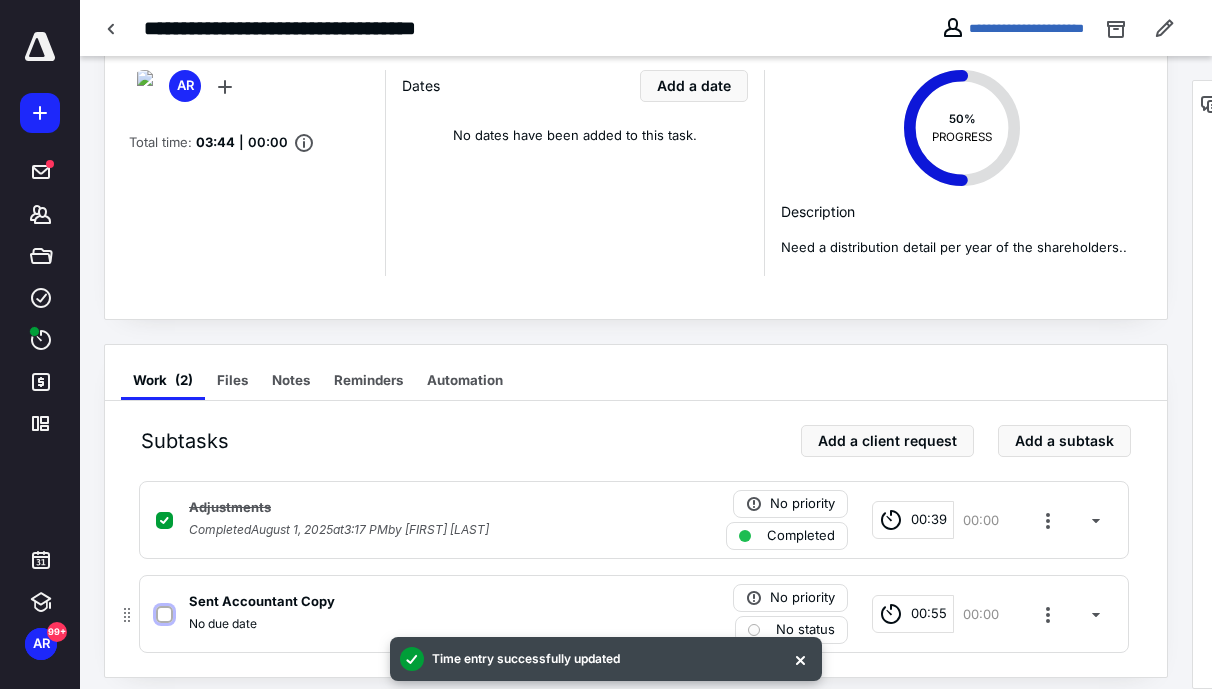 click at bounding box center [164, 615] 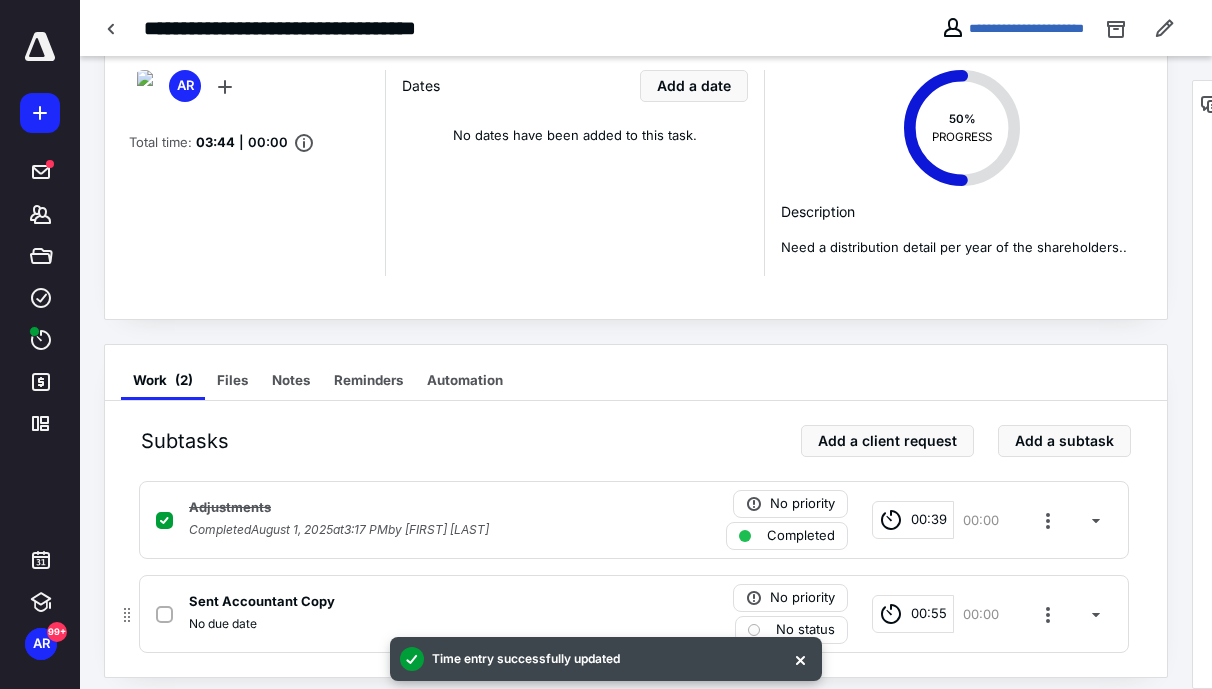 checkbox on "true" 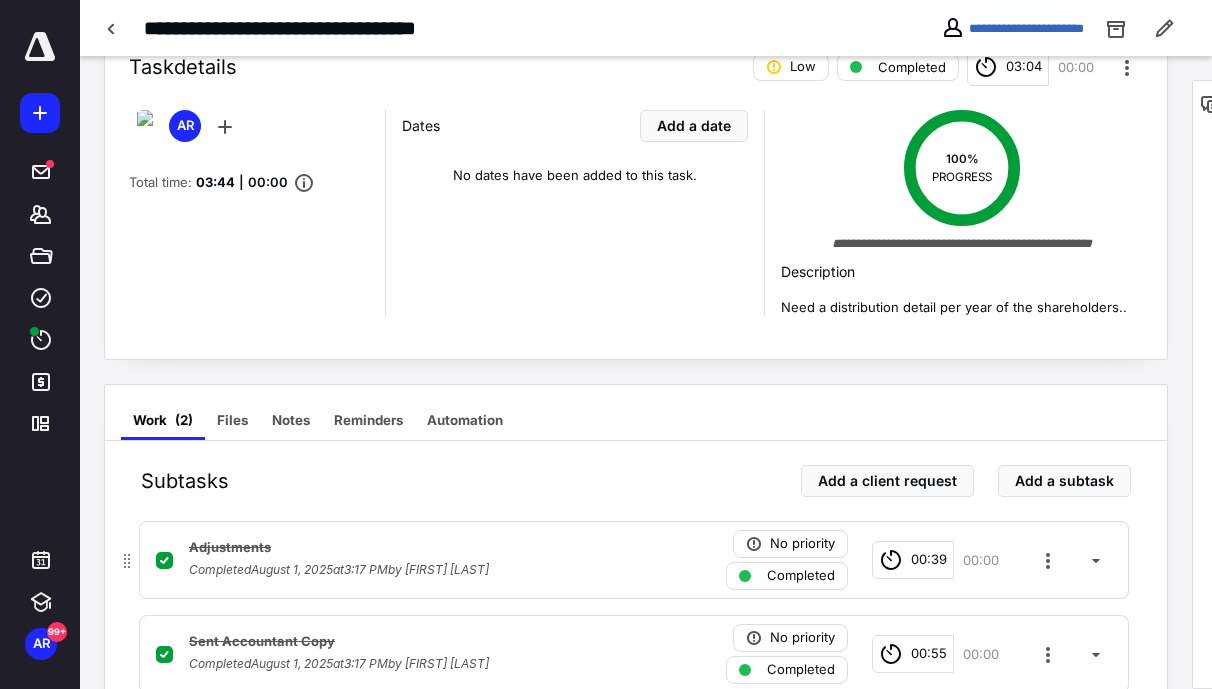scroll, scrollTop: 109, scrollLeft: 0, axis: vertical 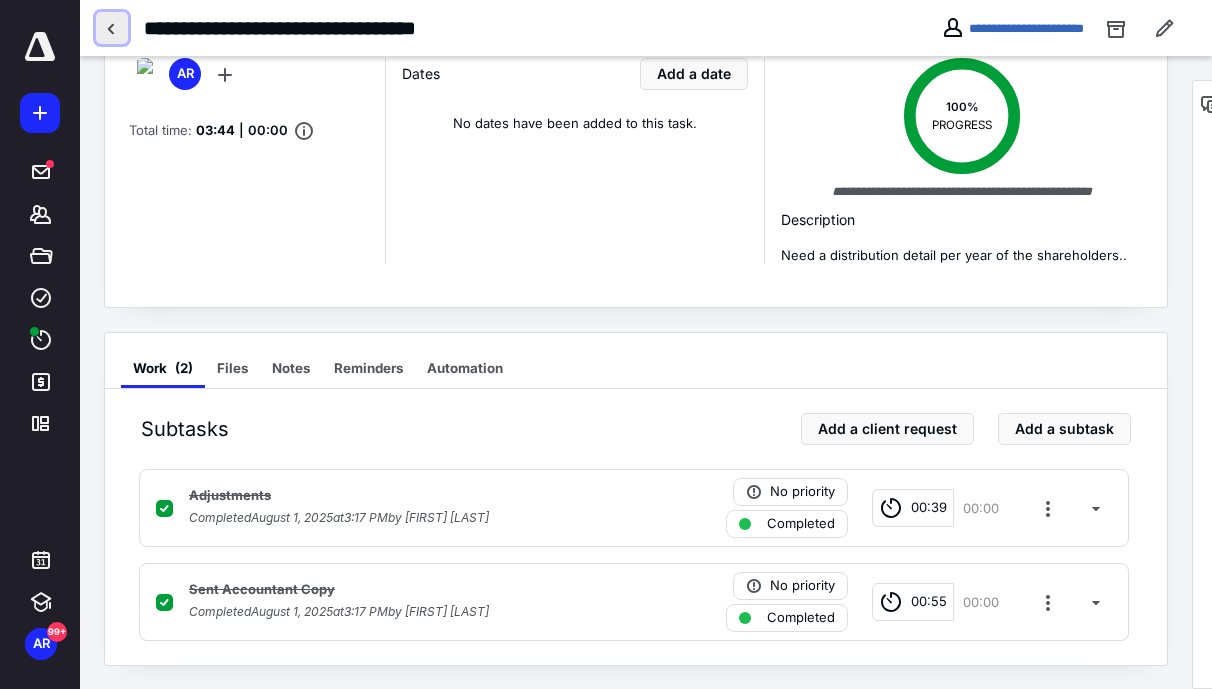 click at bounding box center [112, 28] 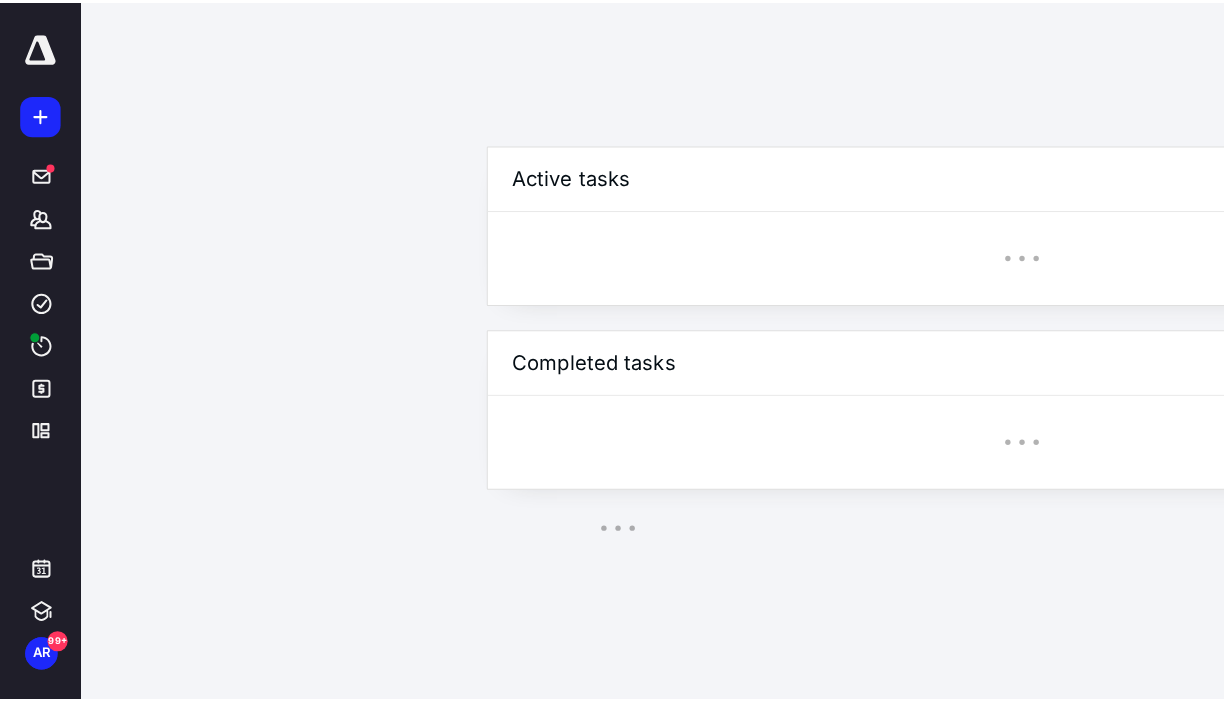 scroll, scrollTop: 0, scrollLeft: 0, axis: both 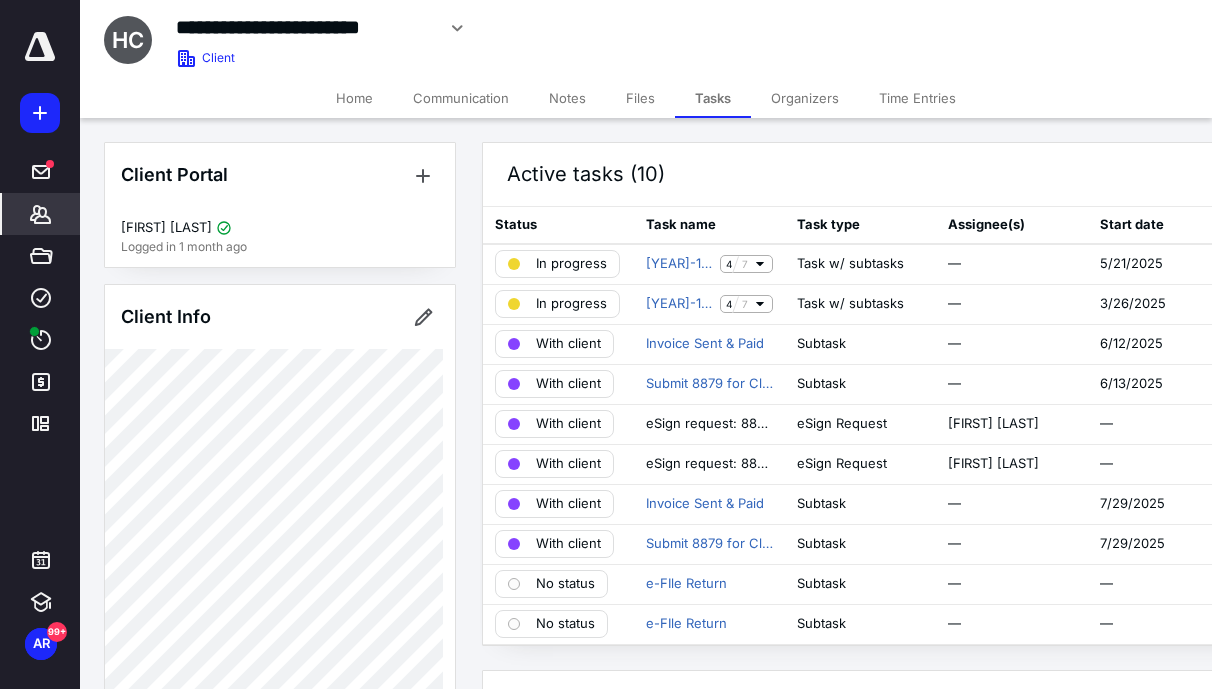 click 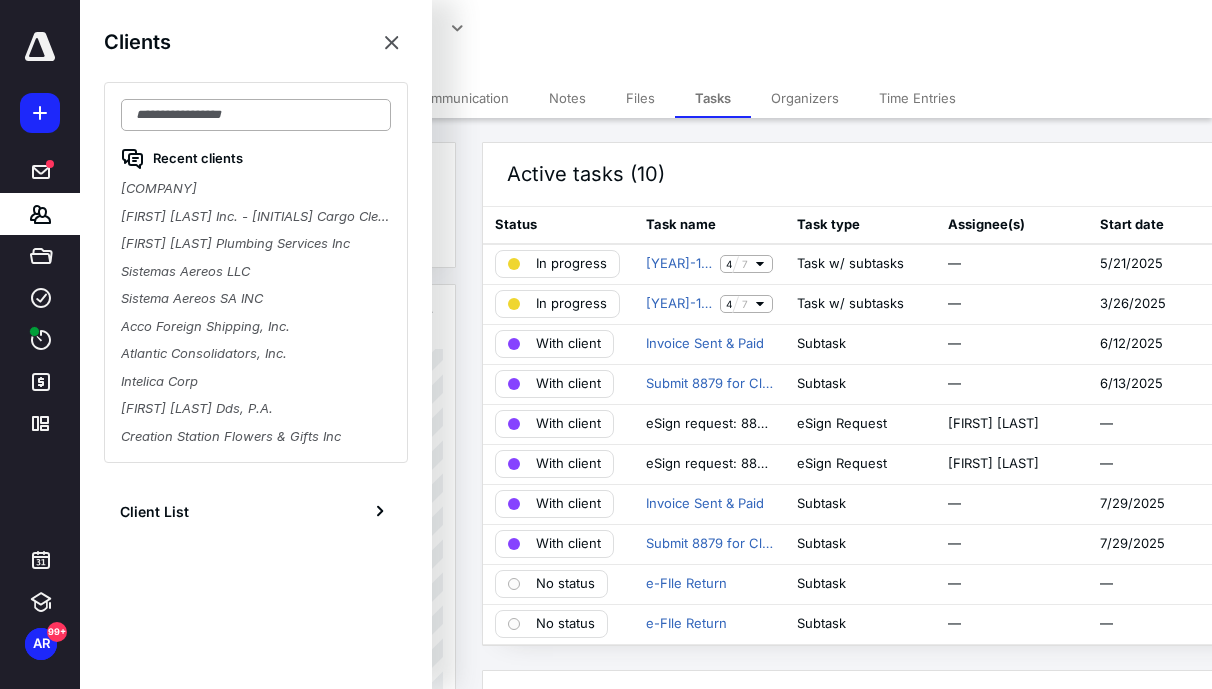 click at bounding box center [256, 115] 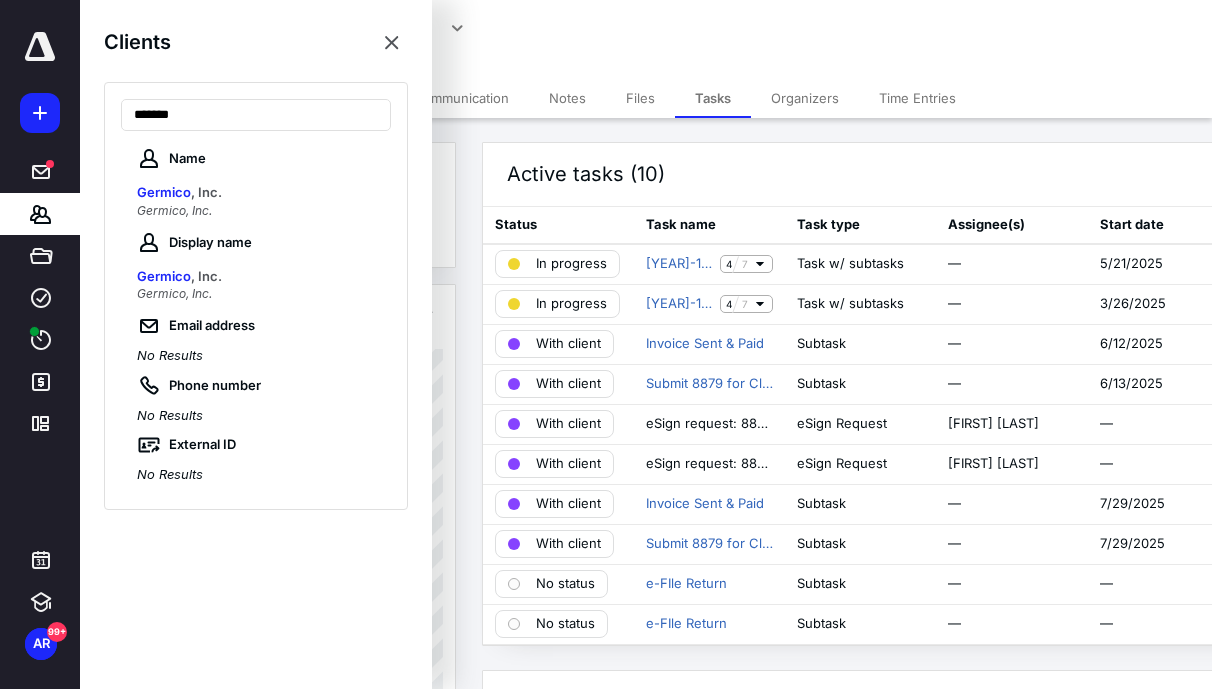 type on "*******" 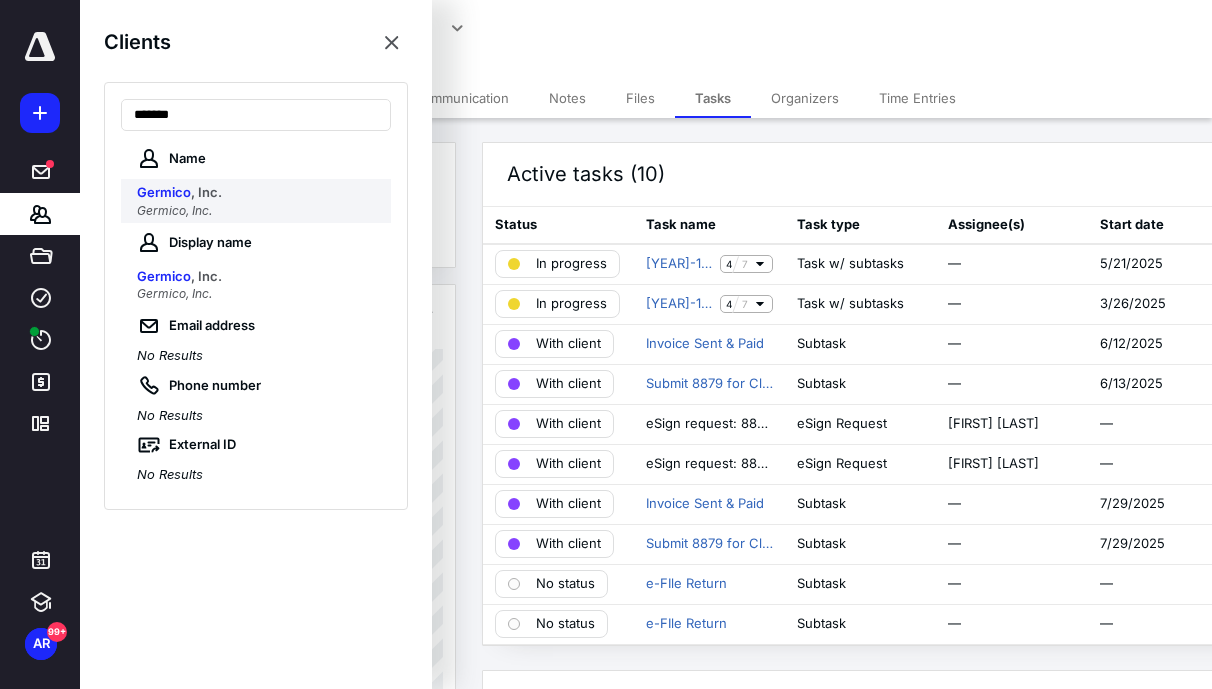 click on "Germico" at bounding box center [164, 192] 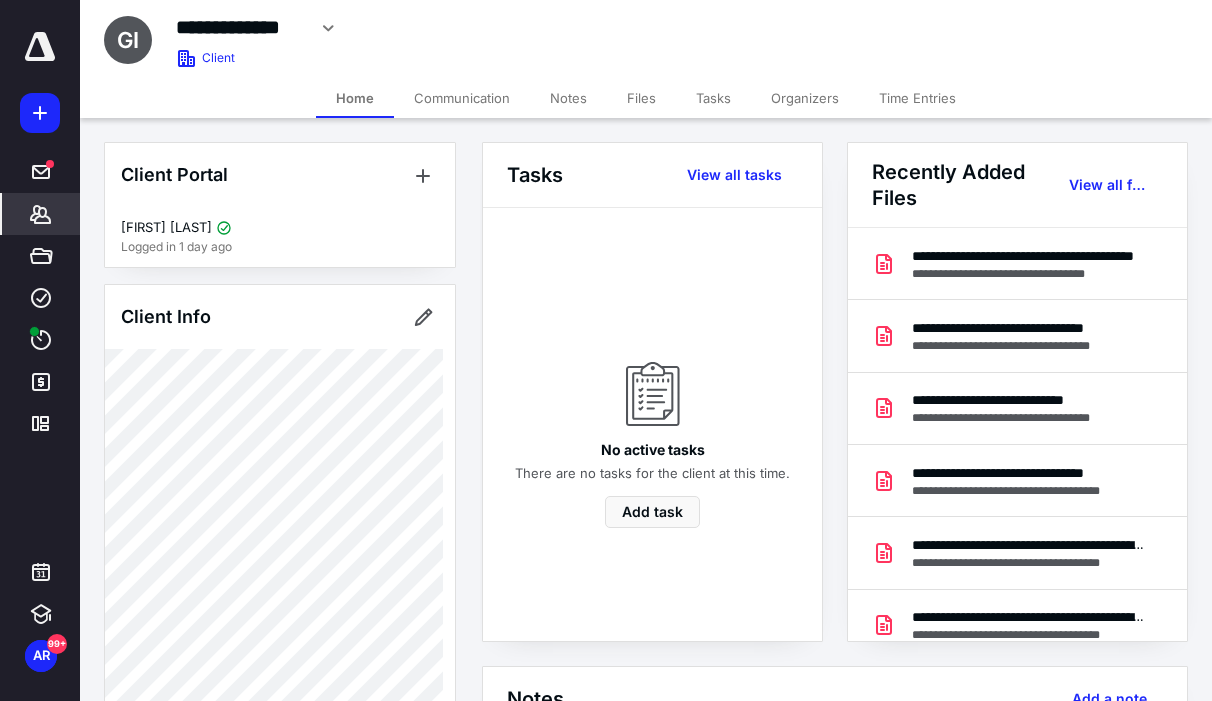 click on "Files" at bounding box center (641, 98) 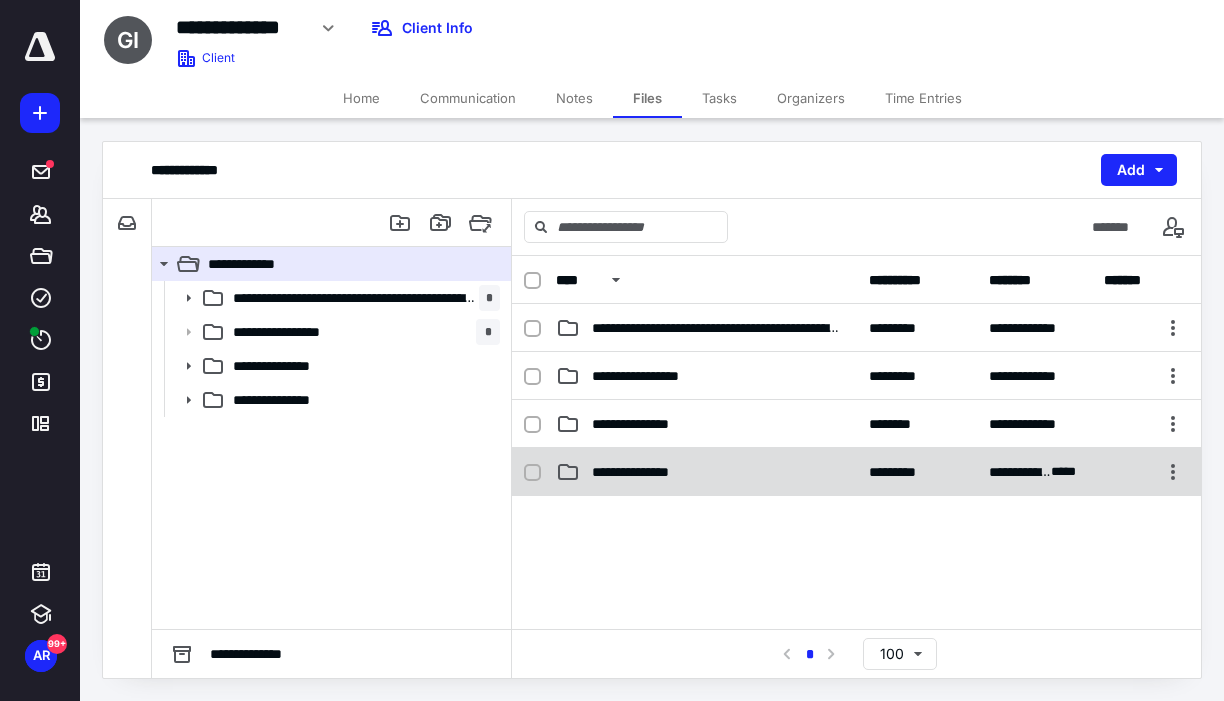 click on "**********" at bounding box center (646, 472) 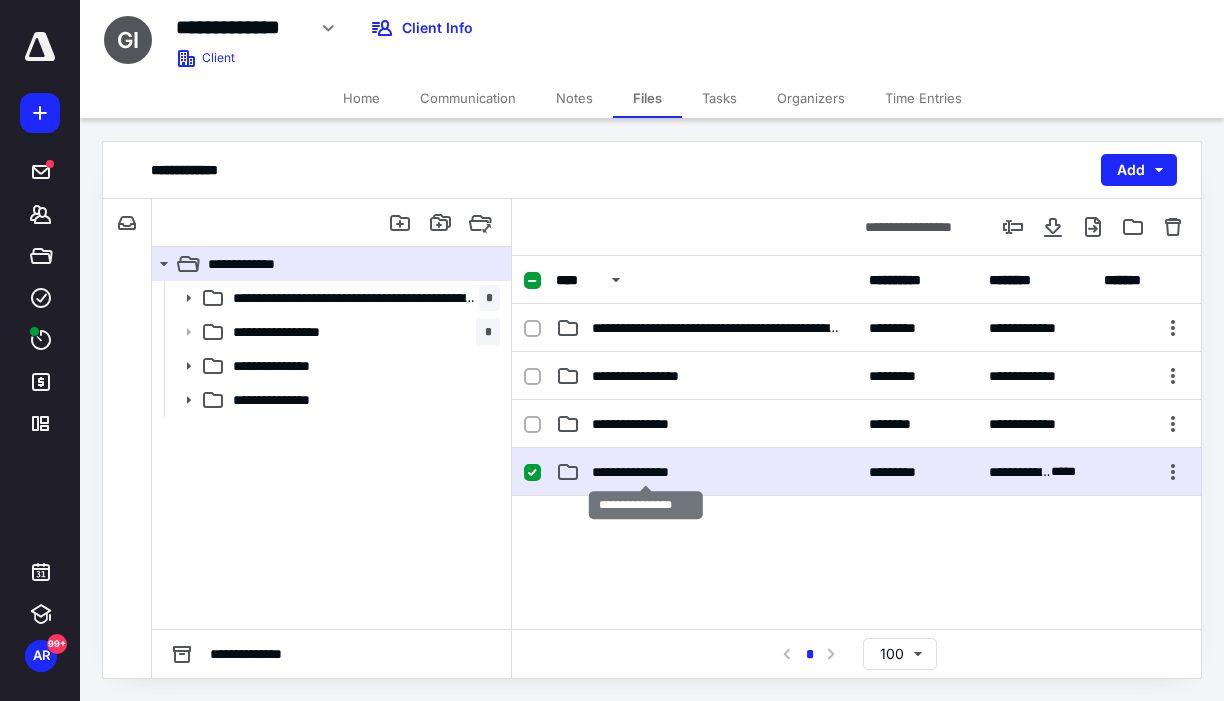 click on "**********" at bounding box center [646, 472] 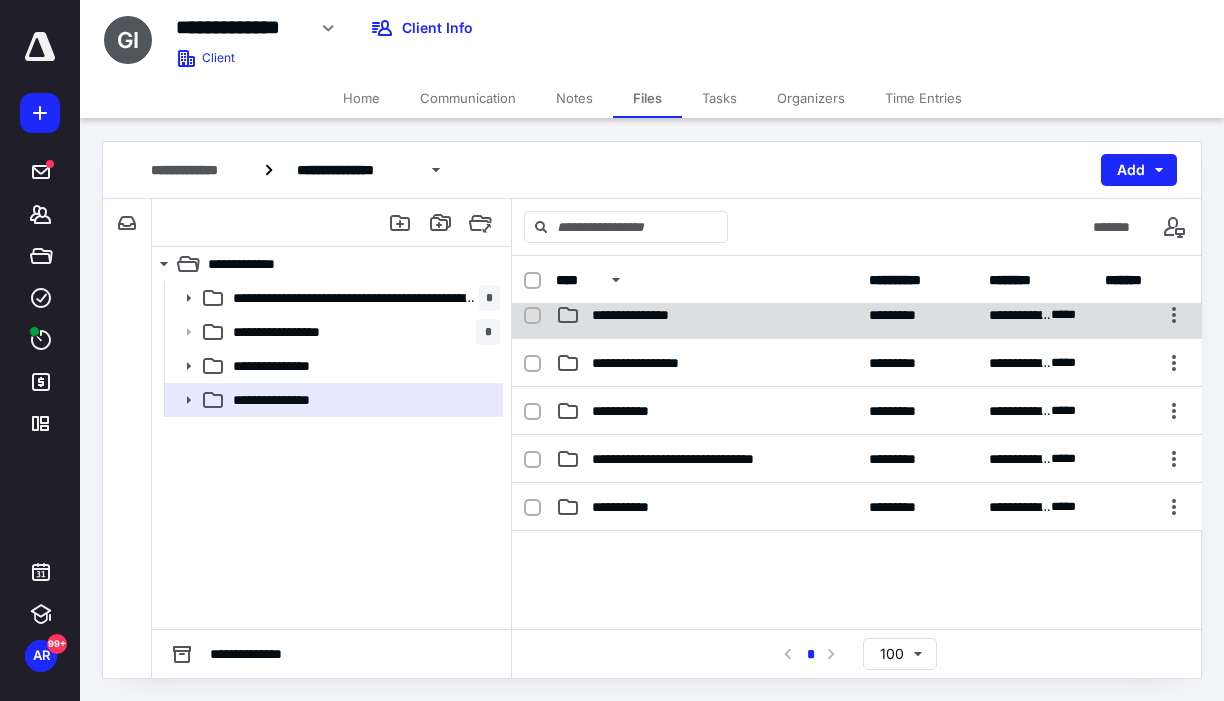 scroll, scrollTop: 240, scrollLeft: 0, axis: vertical 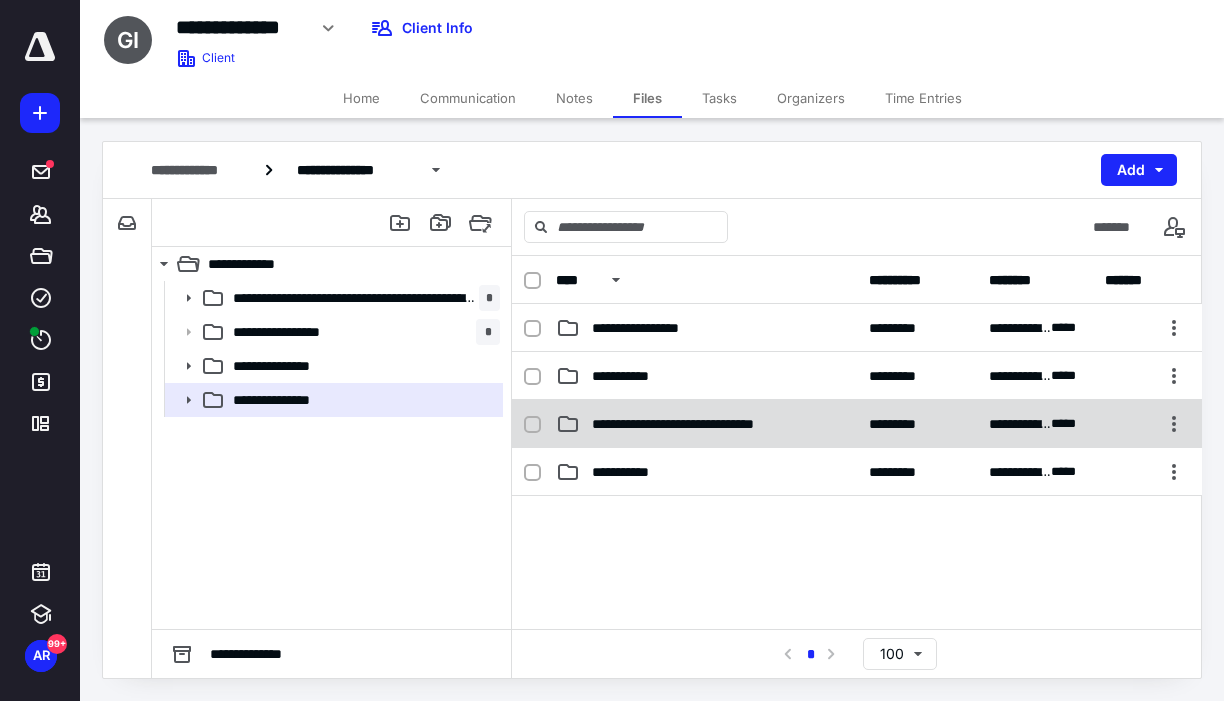 click on "**********" at bounding box center [707, 424] 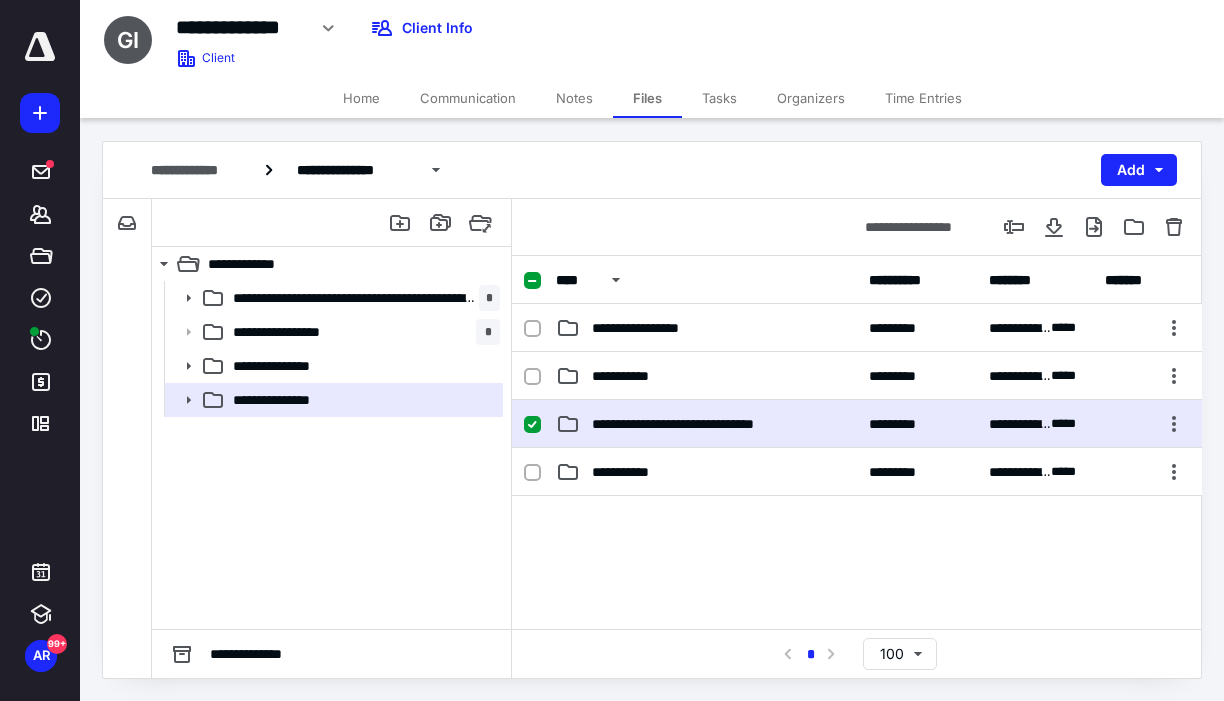 click on "**********" at bounding box center [707, 424] 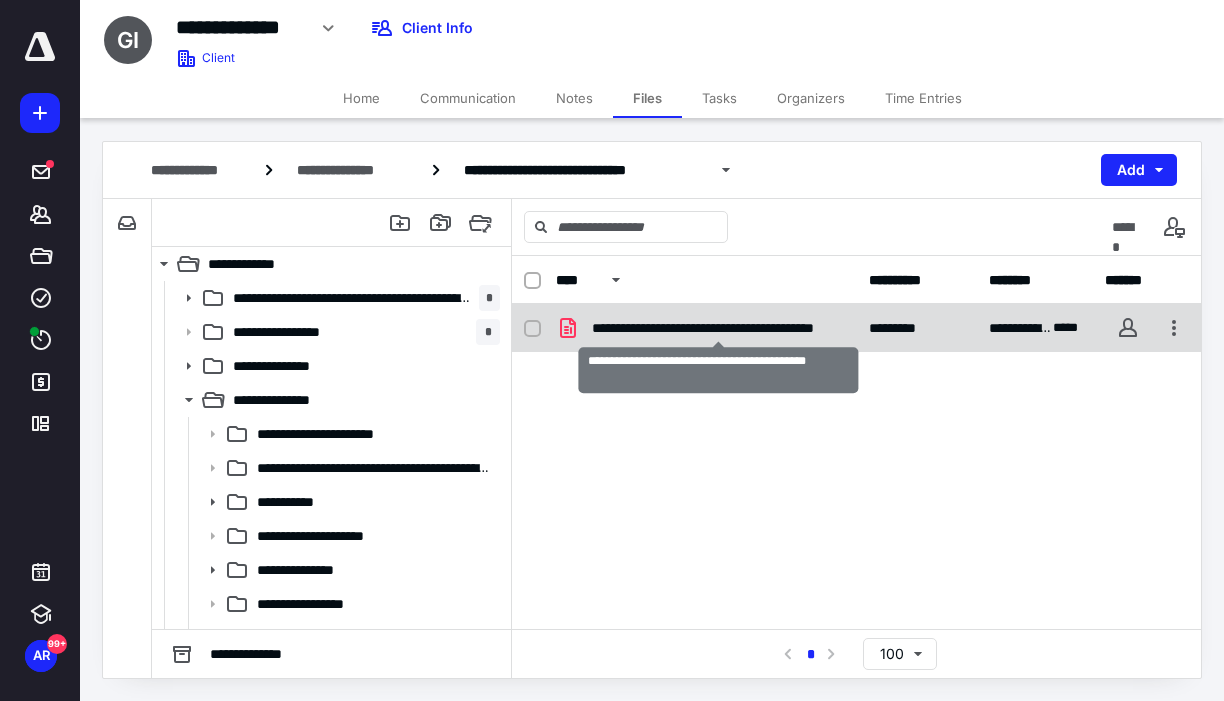 click on "**********" at bounding box center [718, 328] 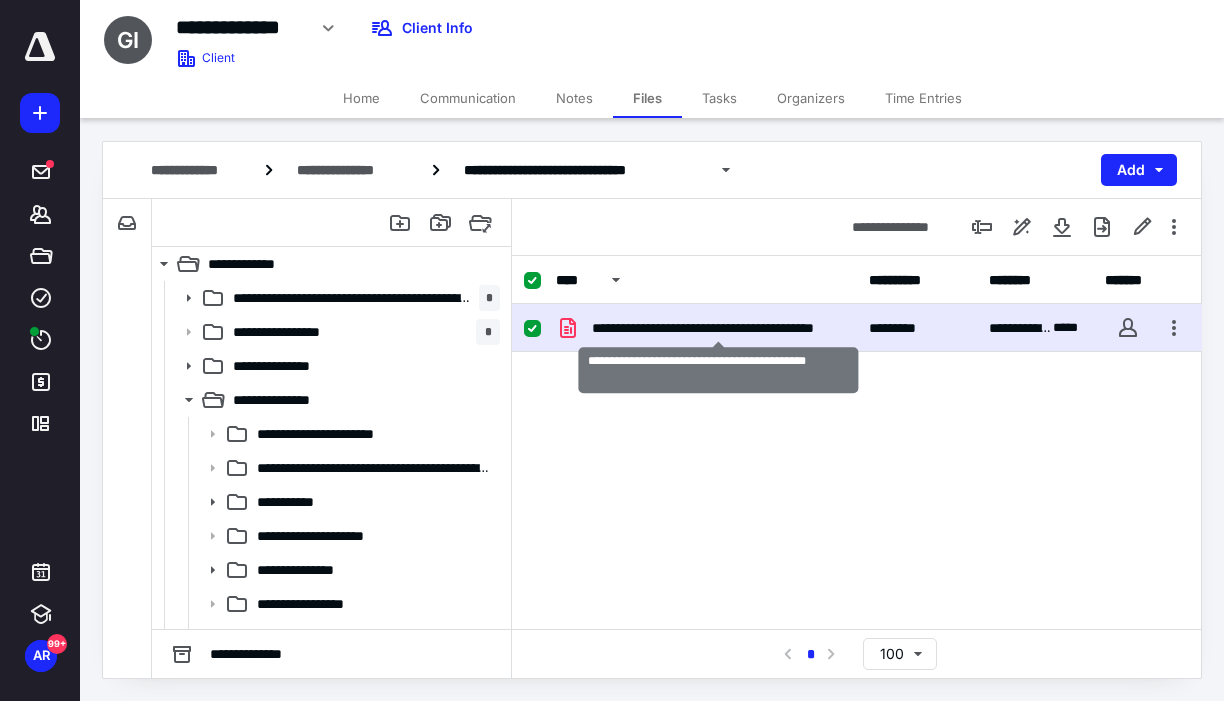 click on "**********" at bounding box center (718, 328) 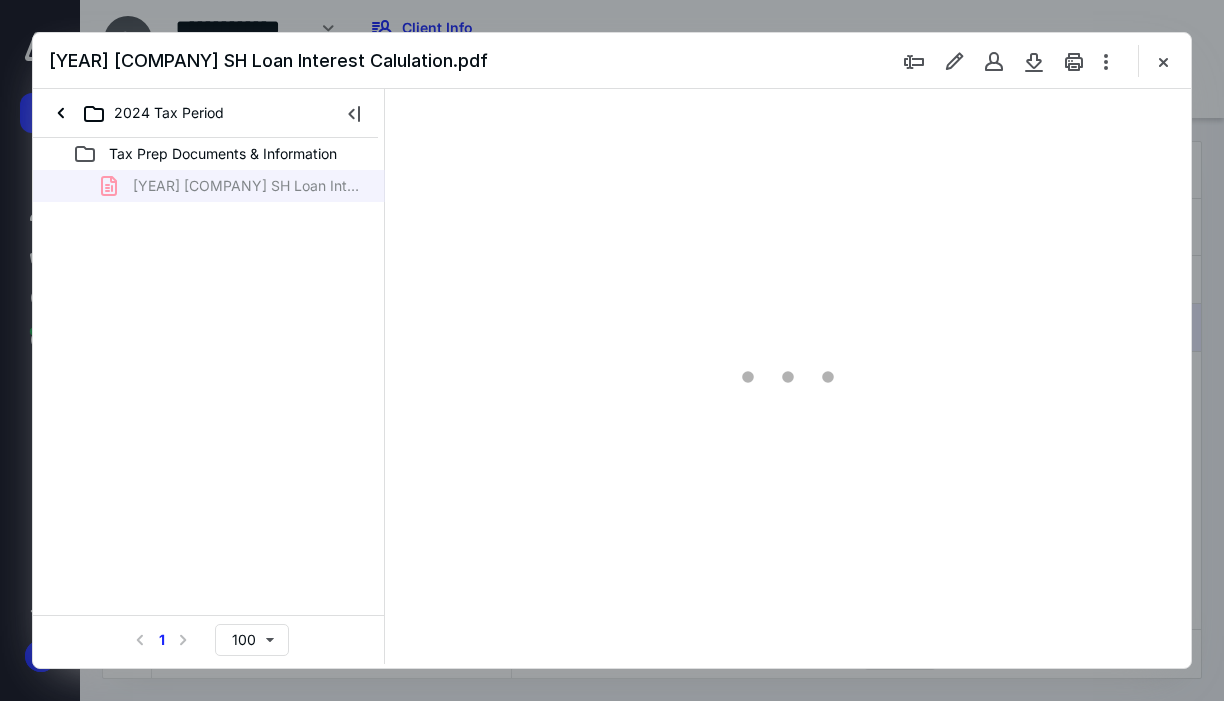 scroll, scrollTop: 0, scrollLeft: 0, axis: both 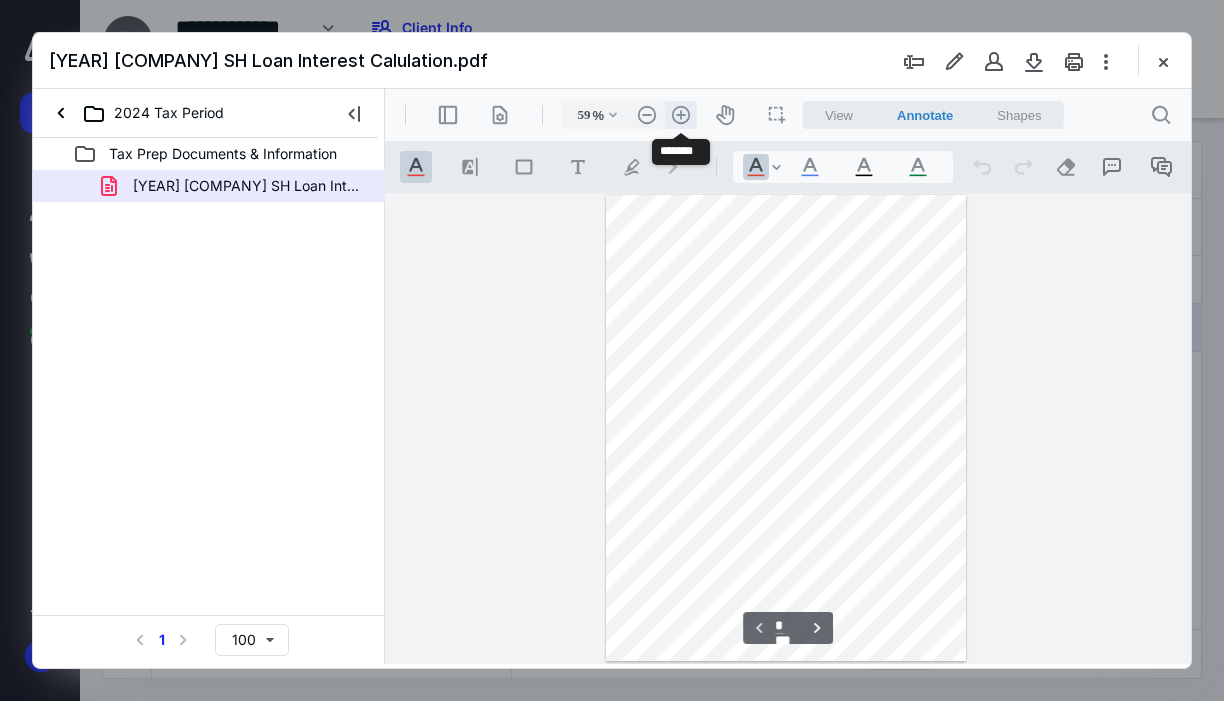 click on ".cls-1{fill:#abb0c4;} icon - header - zoom - in - line" at bounding box center [681, 115] 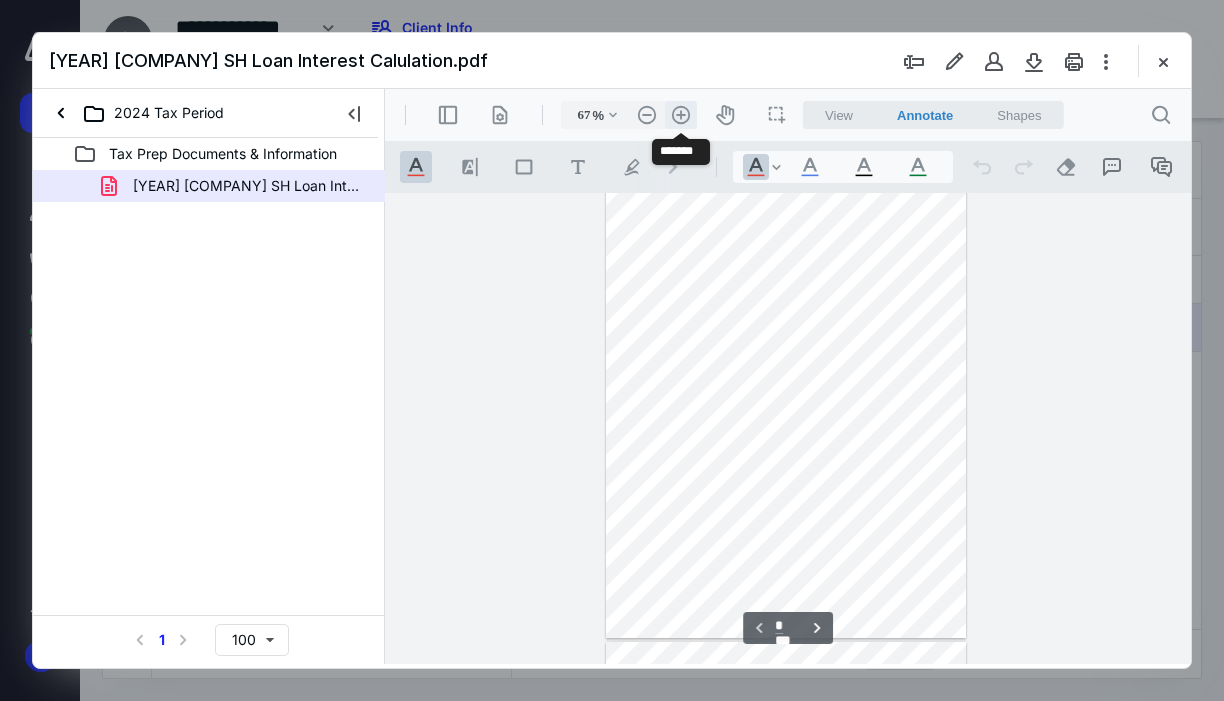 click on ".cls-1{fill:#abb0c4;} icon - header - zoom - in - line" at bounding box center (681, 115) 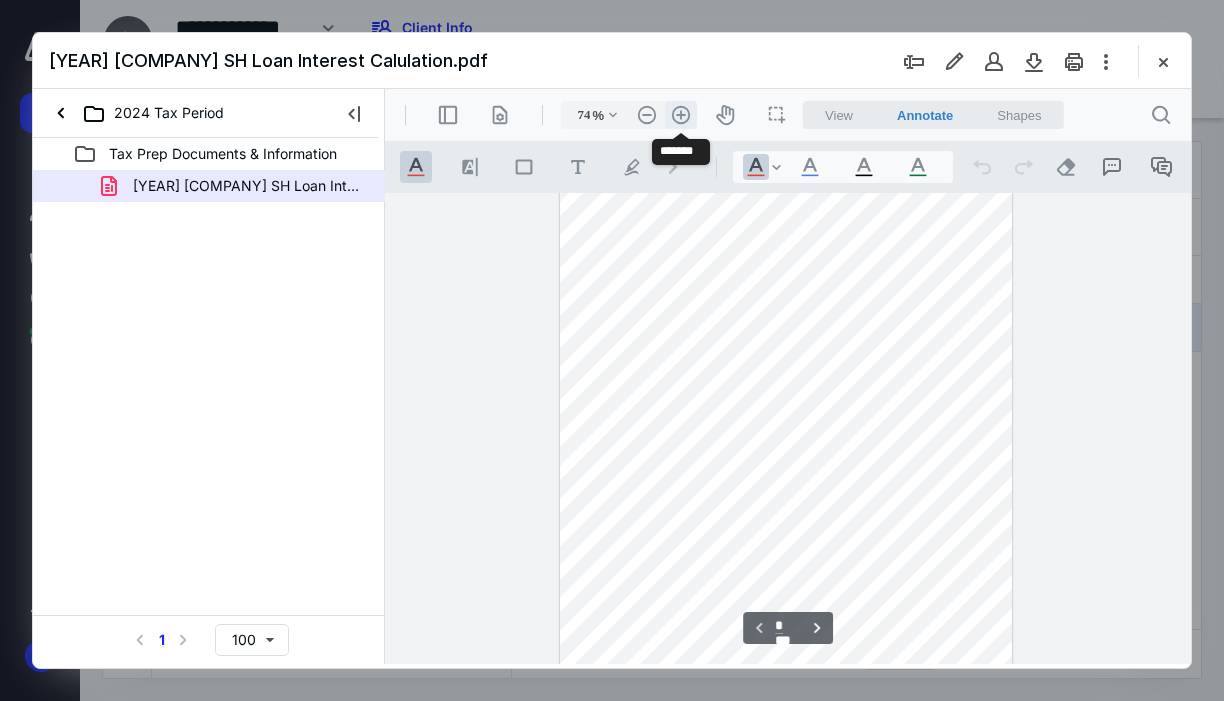 click on ".cls-1{fill:#abb0c4;} icon - header - zoom - in - line" at bounding box center (681, 115) 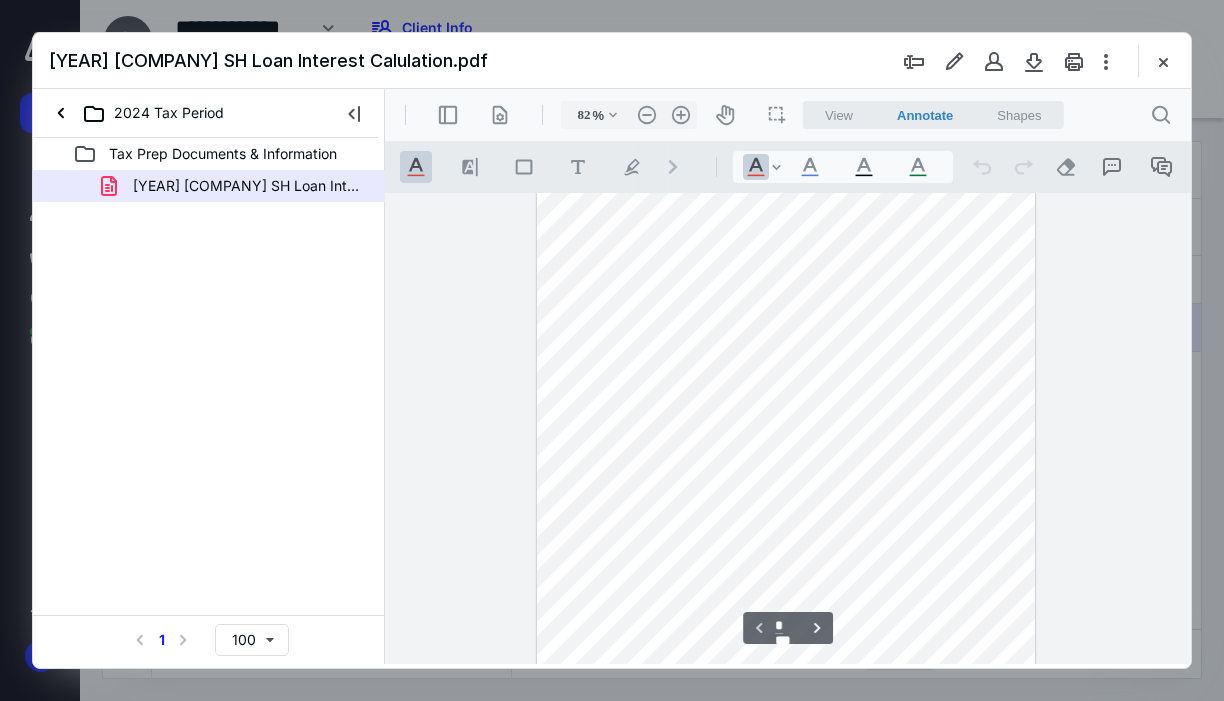 scroll, scrollTop: 0, scrollLeft: 0, axis: both 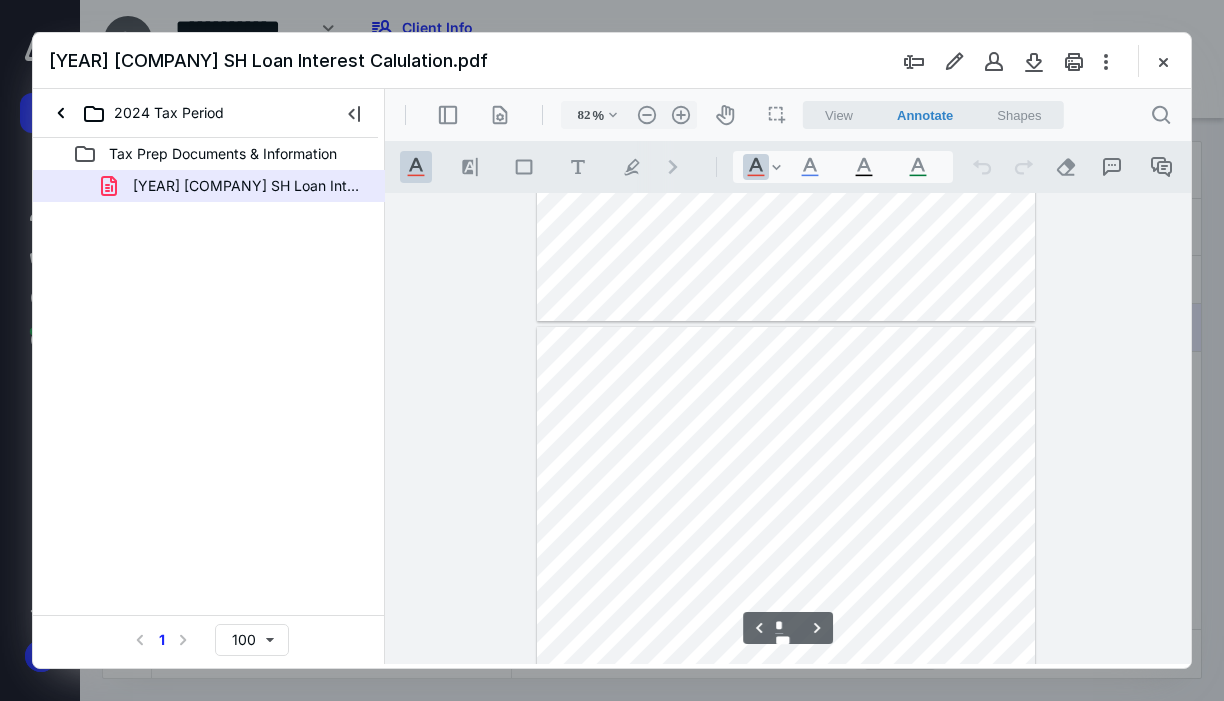 type on "*" 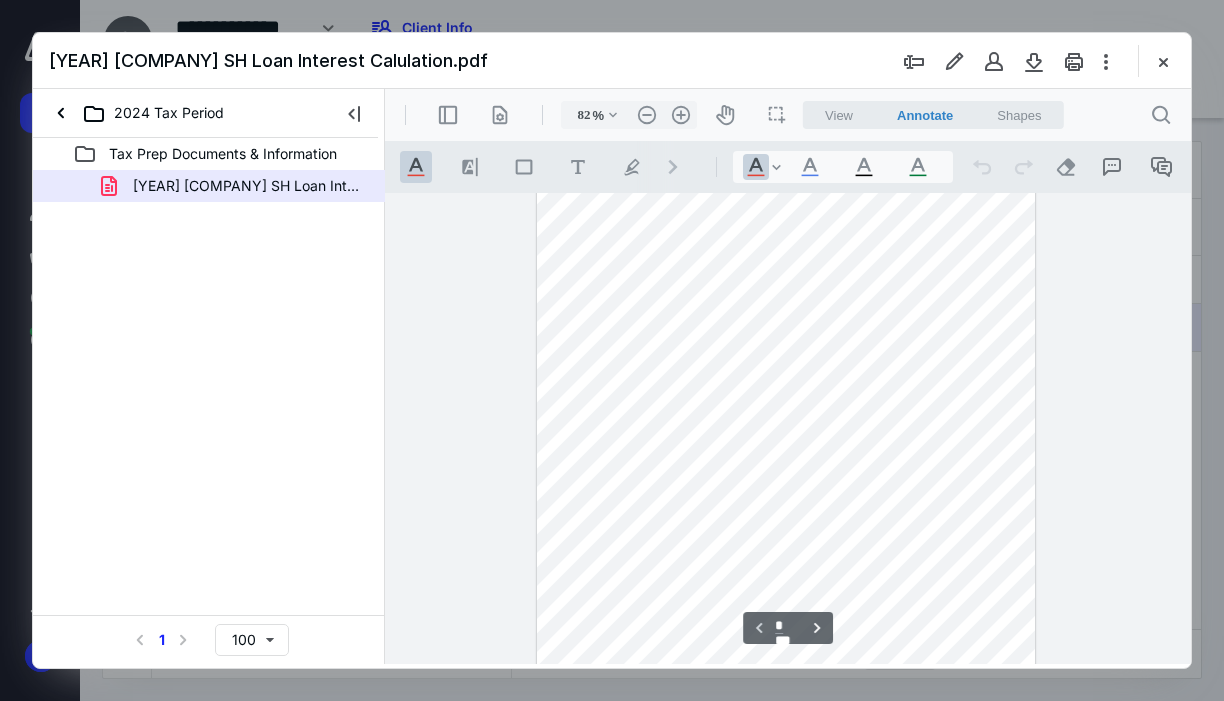 scroll, scrollTop: 0, scrollLeft: 0, axis: both 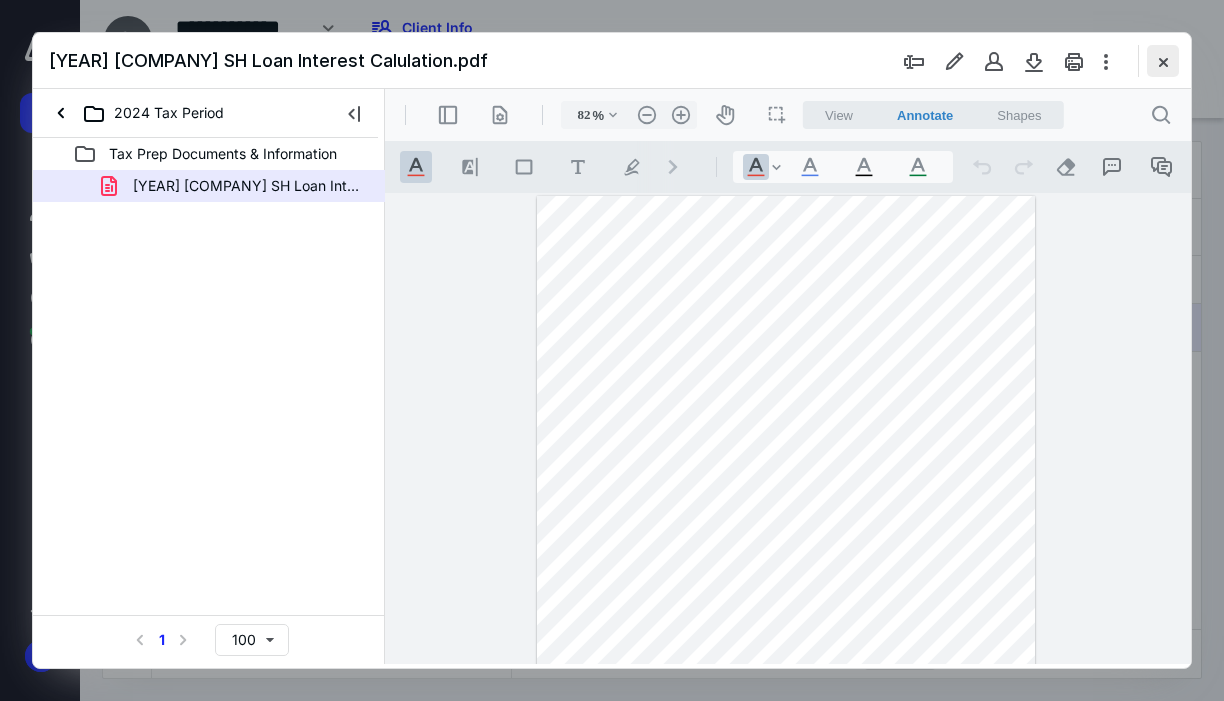 click at bounding box center [1163, 61] 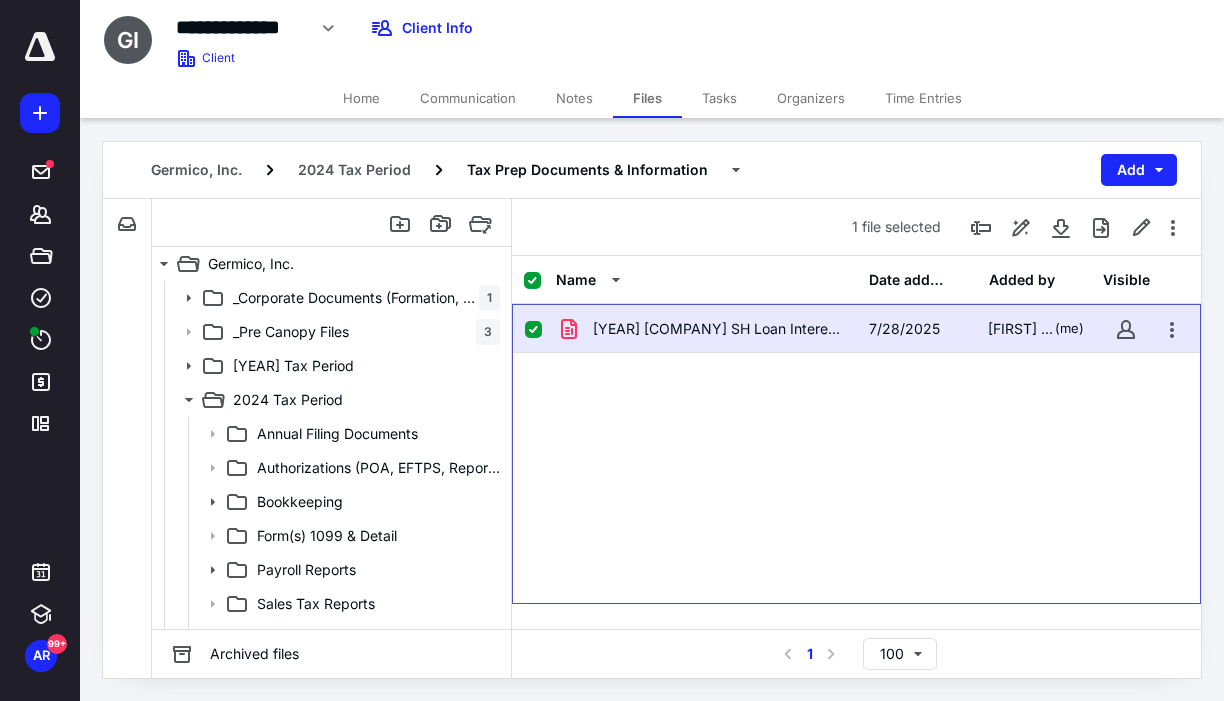checkbox on "false" 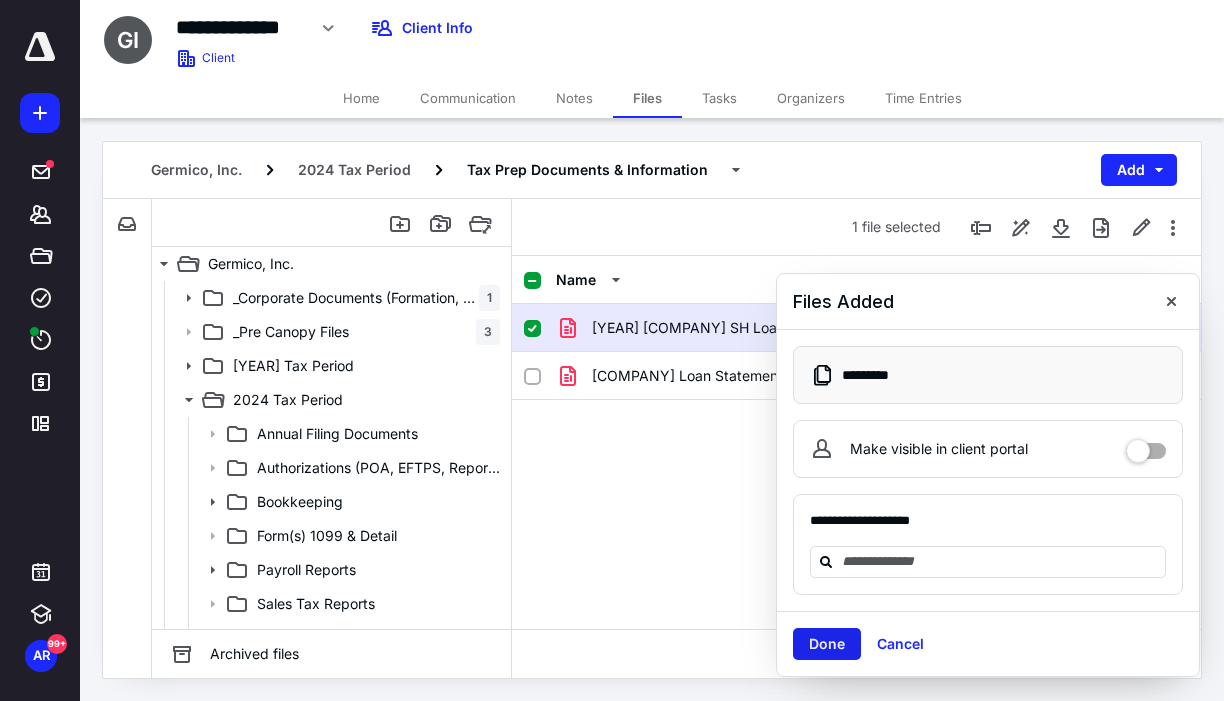 click on "Done" at bounding box center [827, 644] 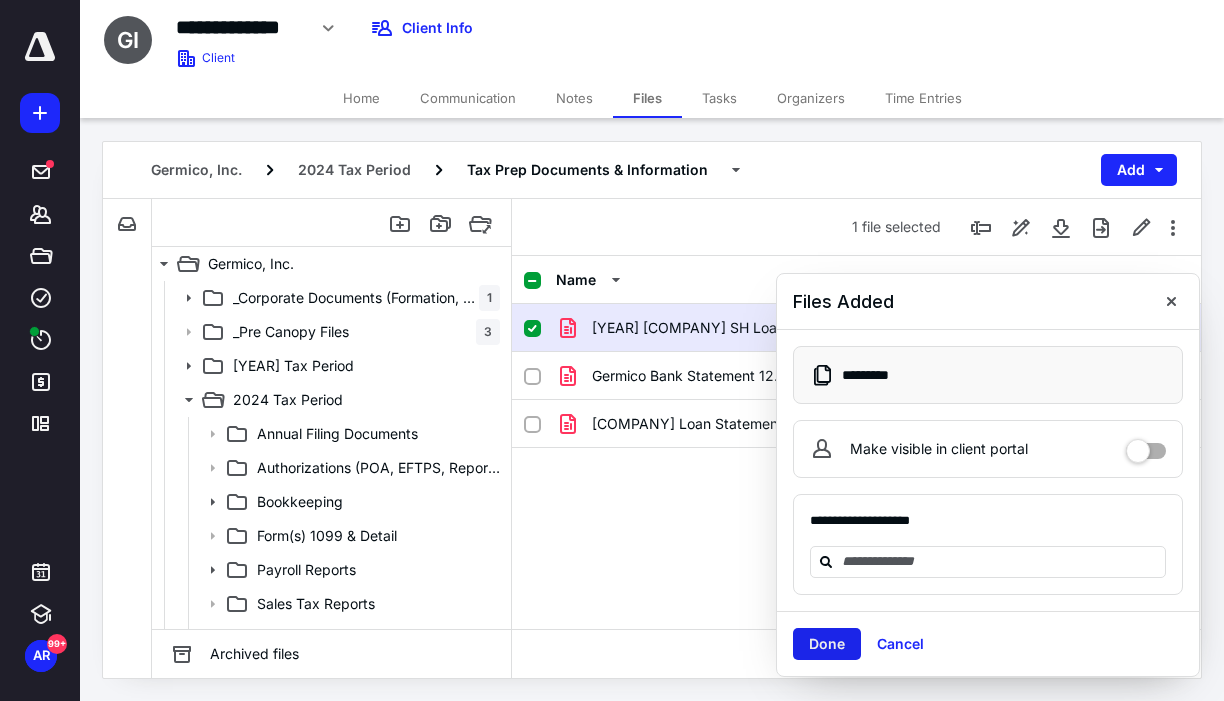 click on "Done" at bounding box center [827, 644] 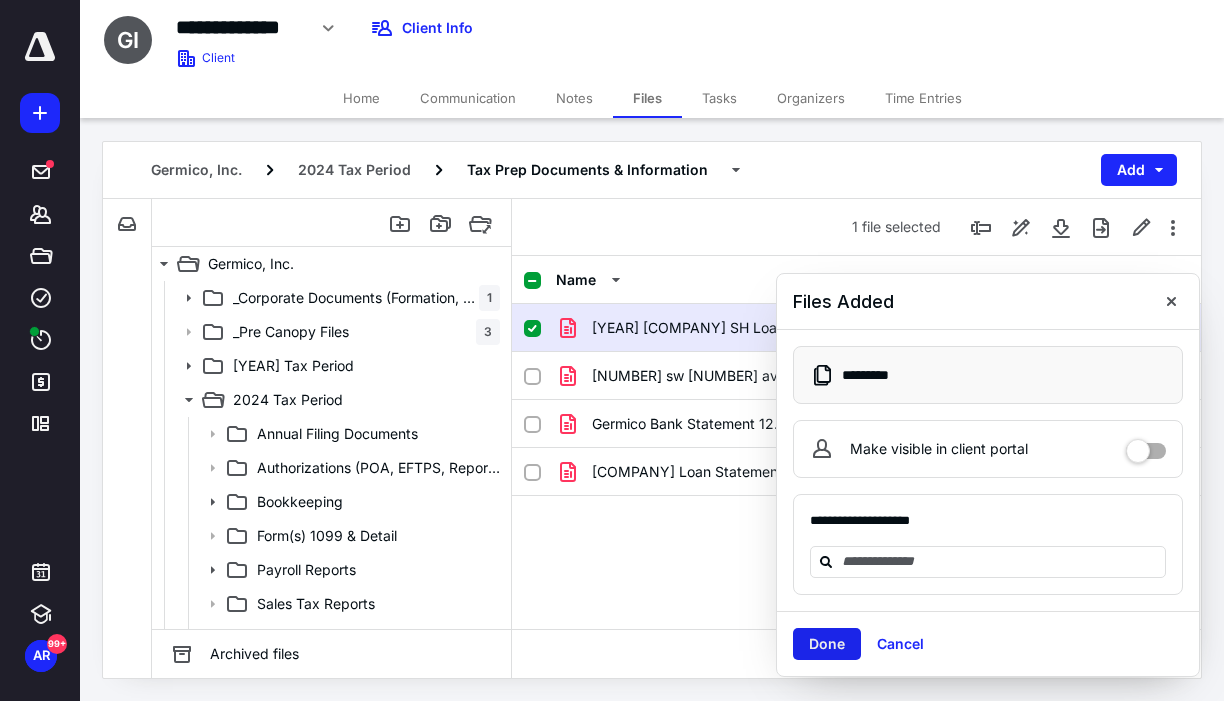 click on "Done" at bounding box center [827, 644] 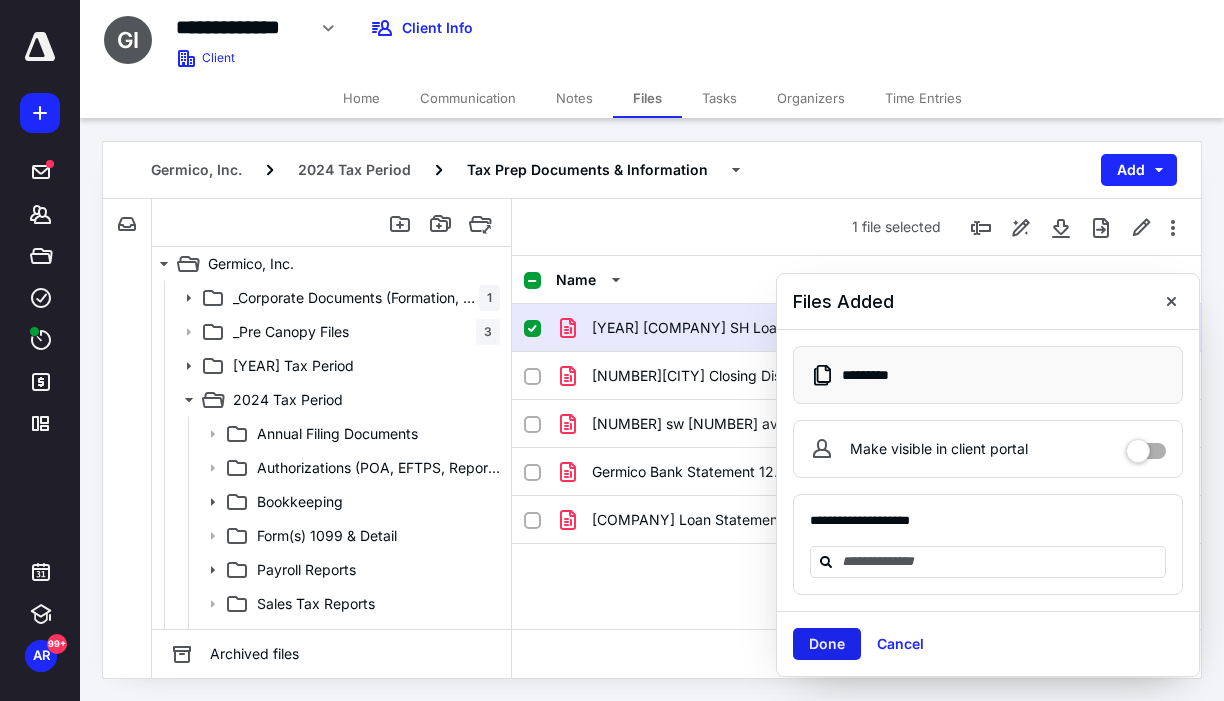 click on "Done" at bounding box center (827, 644) 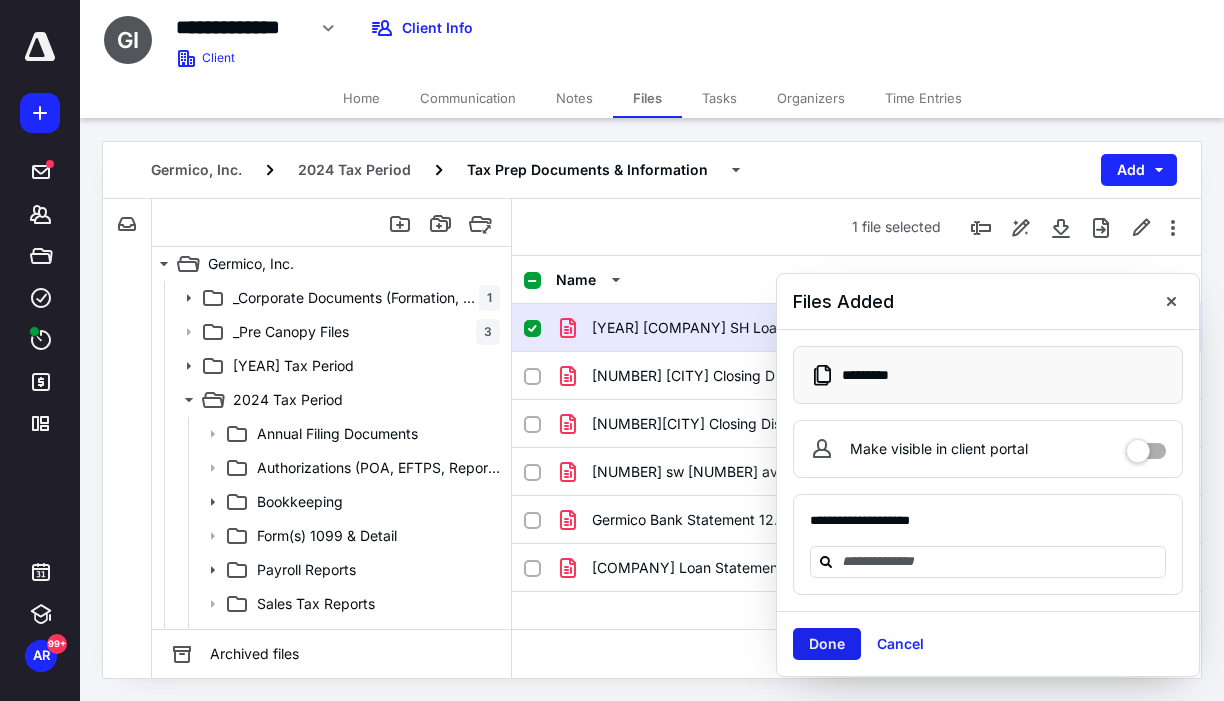 click on "Done" at bounding box center [827, 644] 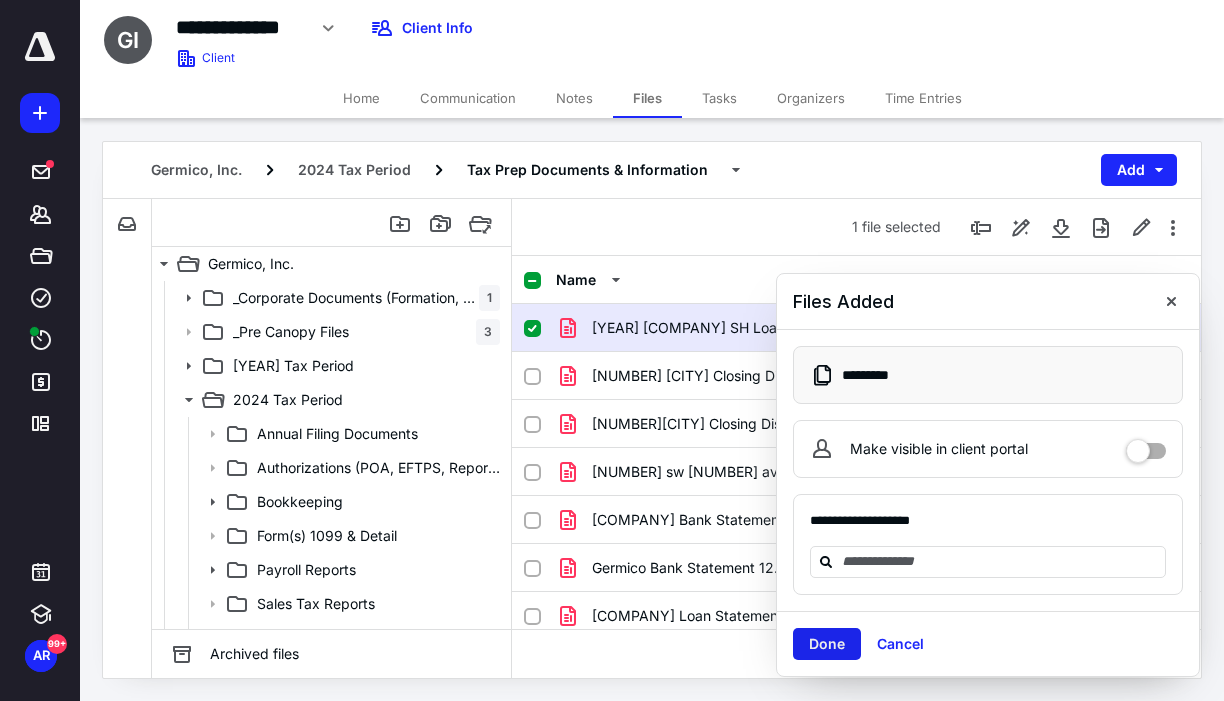 click on "Done" at bounding box center (827, 644) 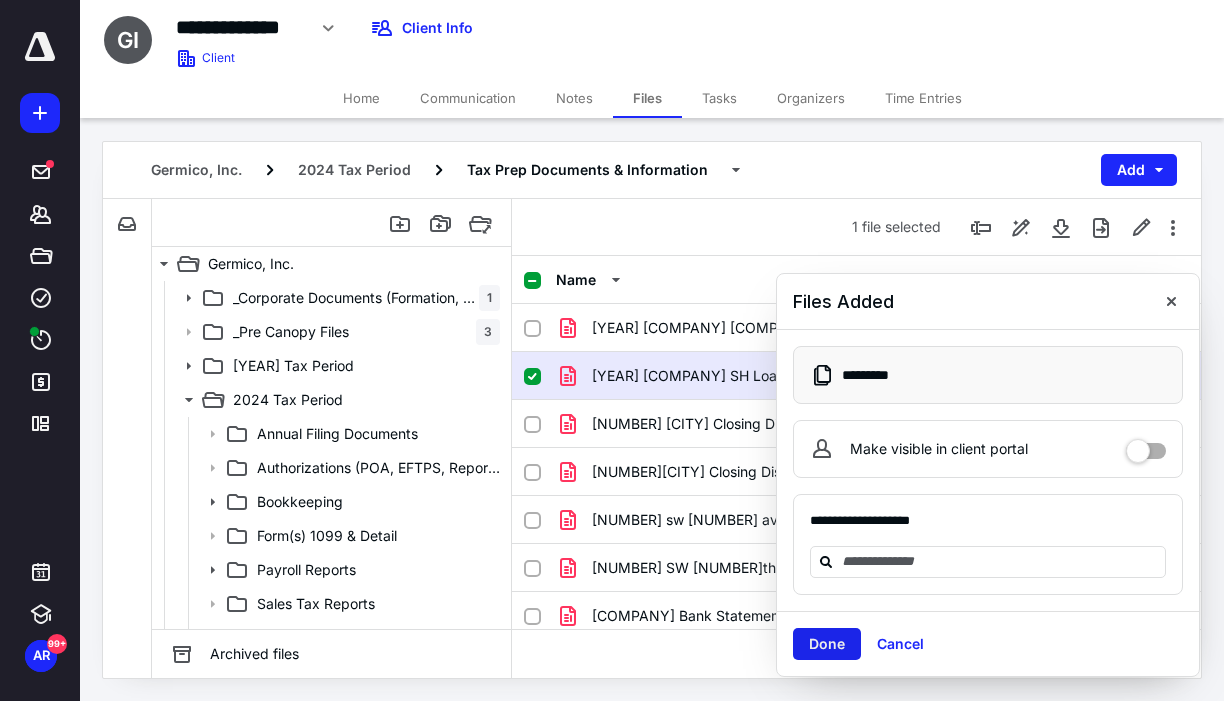 click on "Done" at bounding box center [827, 644] 